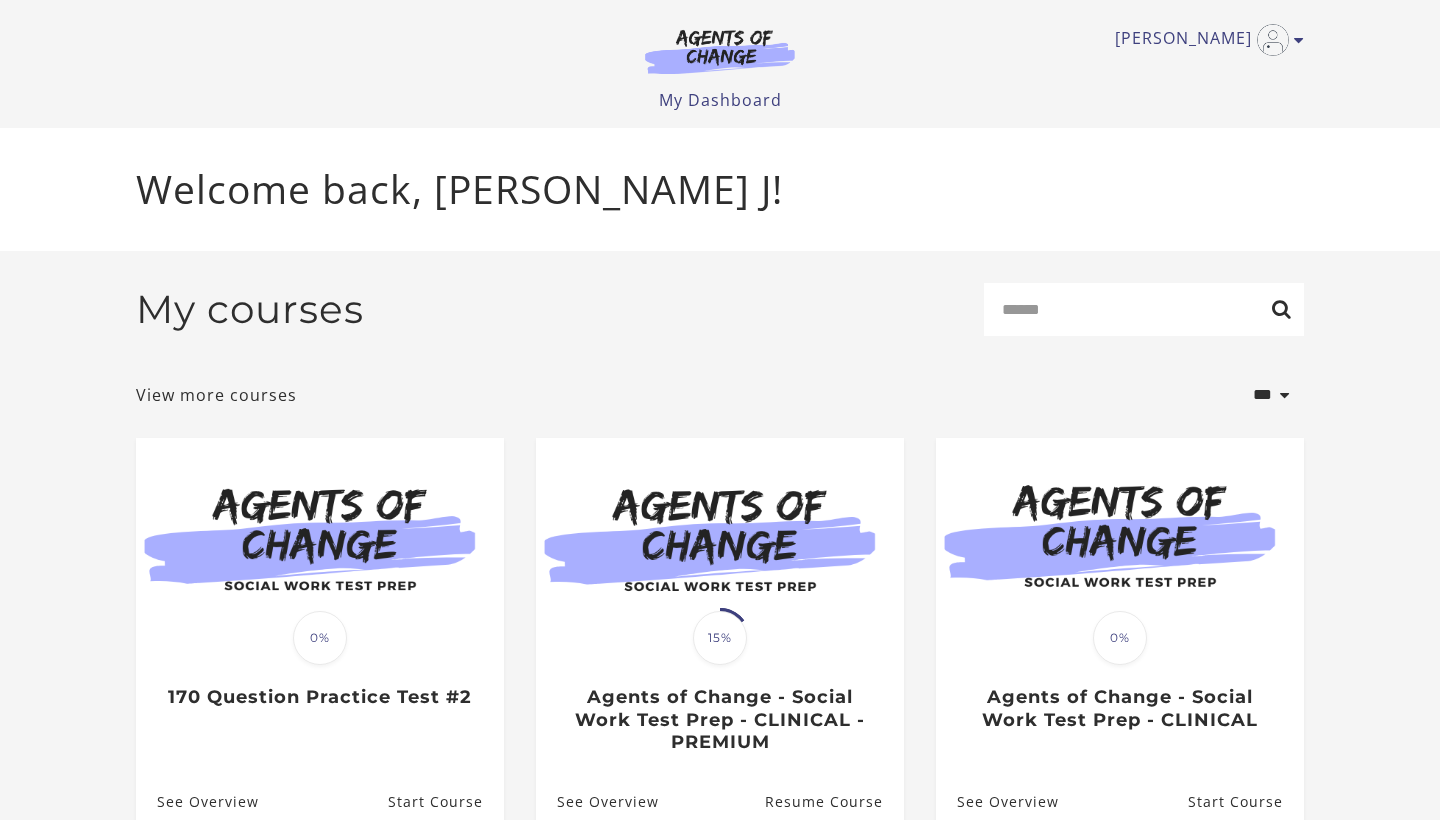 scroll, scrollTop: 0, scrollLeft: 0, axis: both 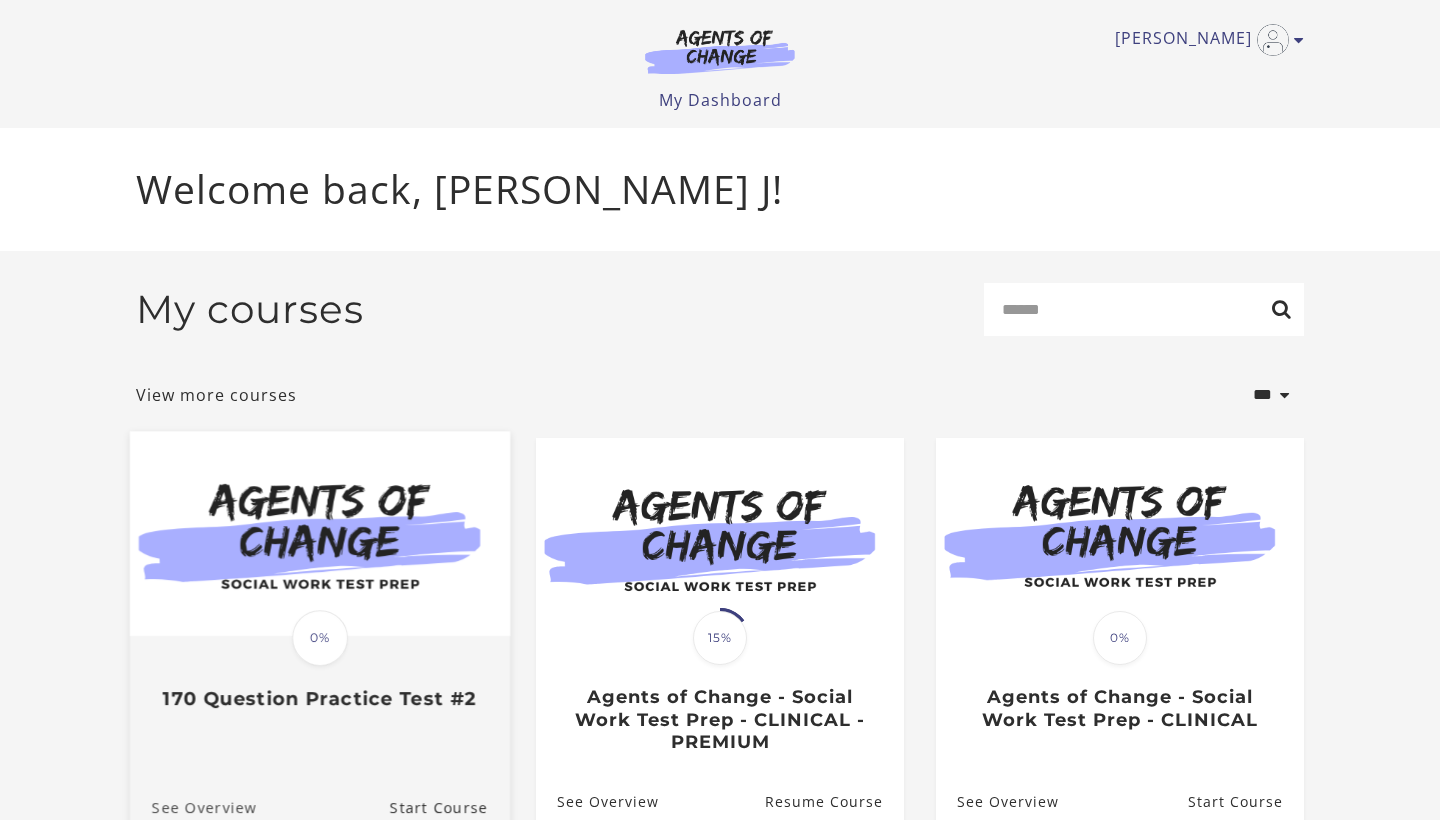 click on "See Overview" at bounding box center (193, 806) 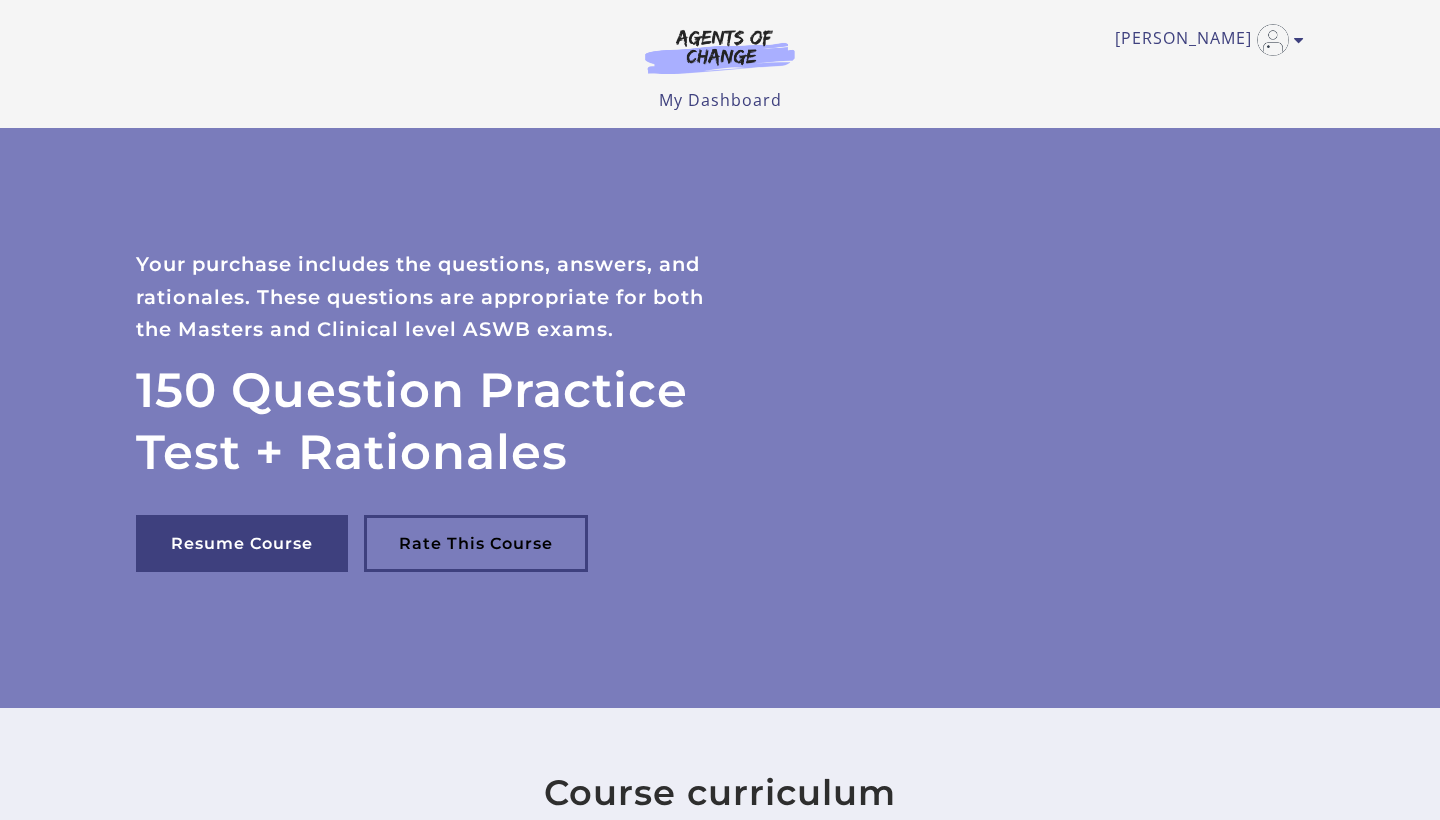 scroll, scrollTop: 0, scrollLeft: 0, axis: both 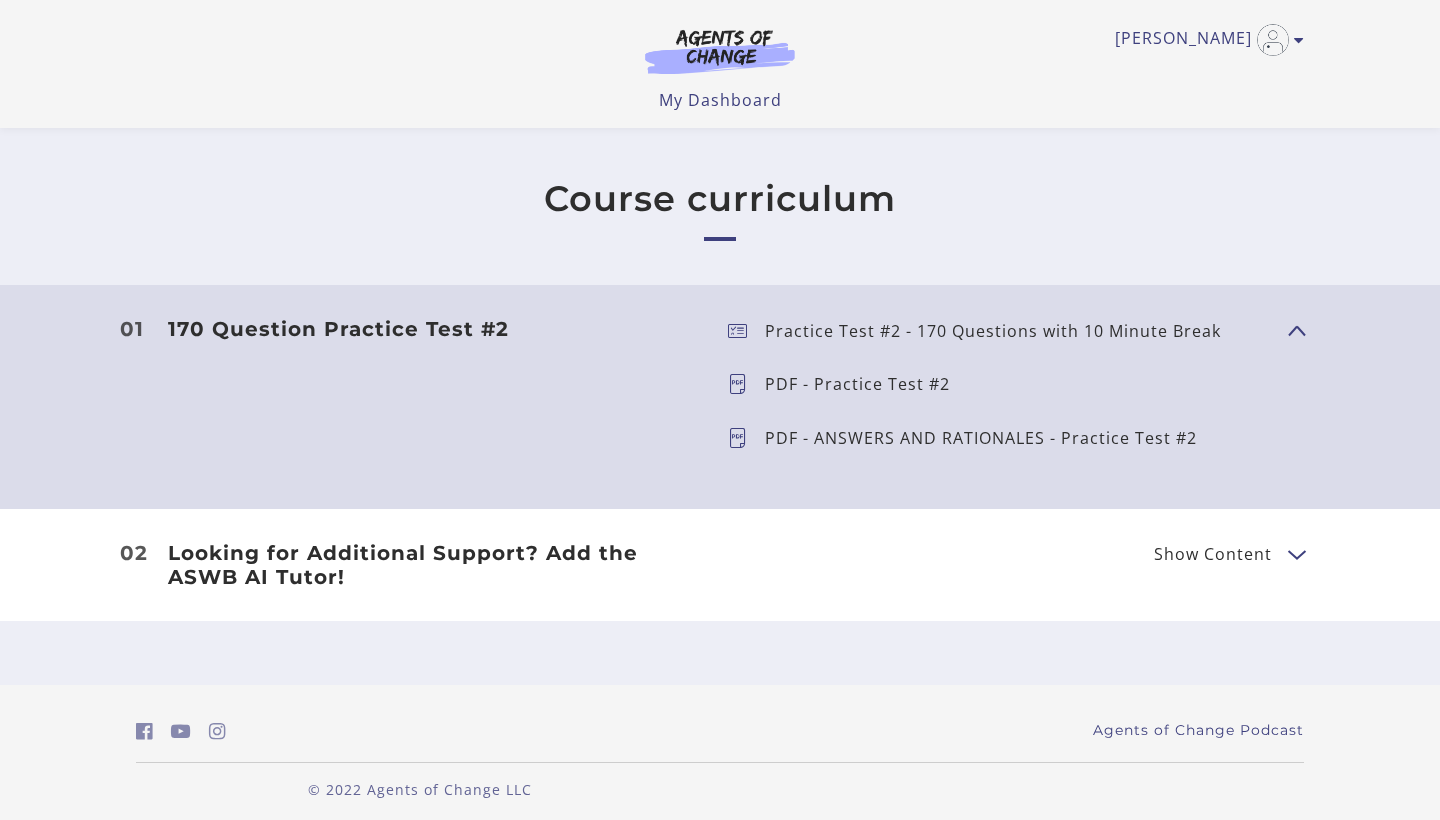 click on "Practice Test #2 - 170 Questions with 10 Minute Break" at bounding box center (1001, 331) 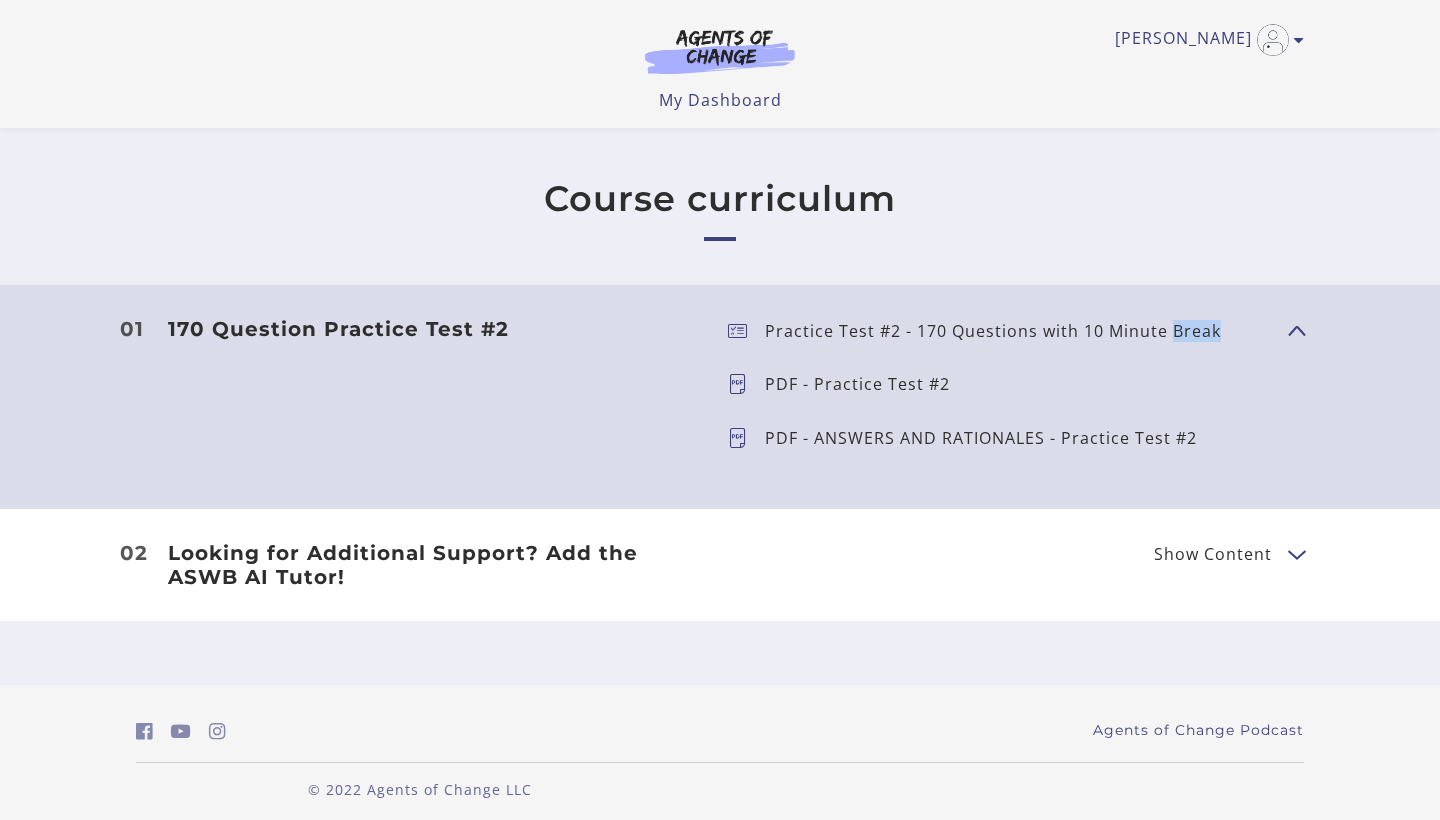 click on "Practice Test #2 - 170 Questions with 10 Minute Break" at bounding box center (1001, 331) 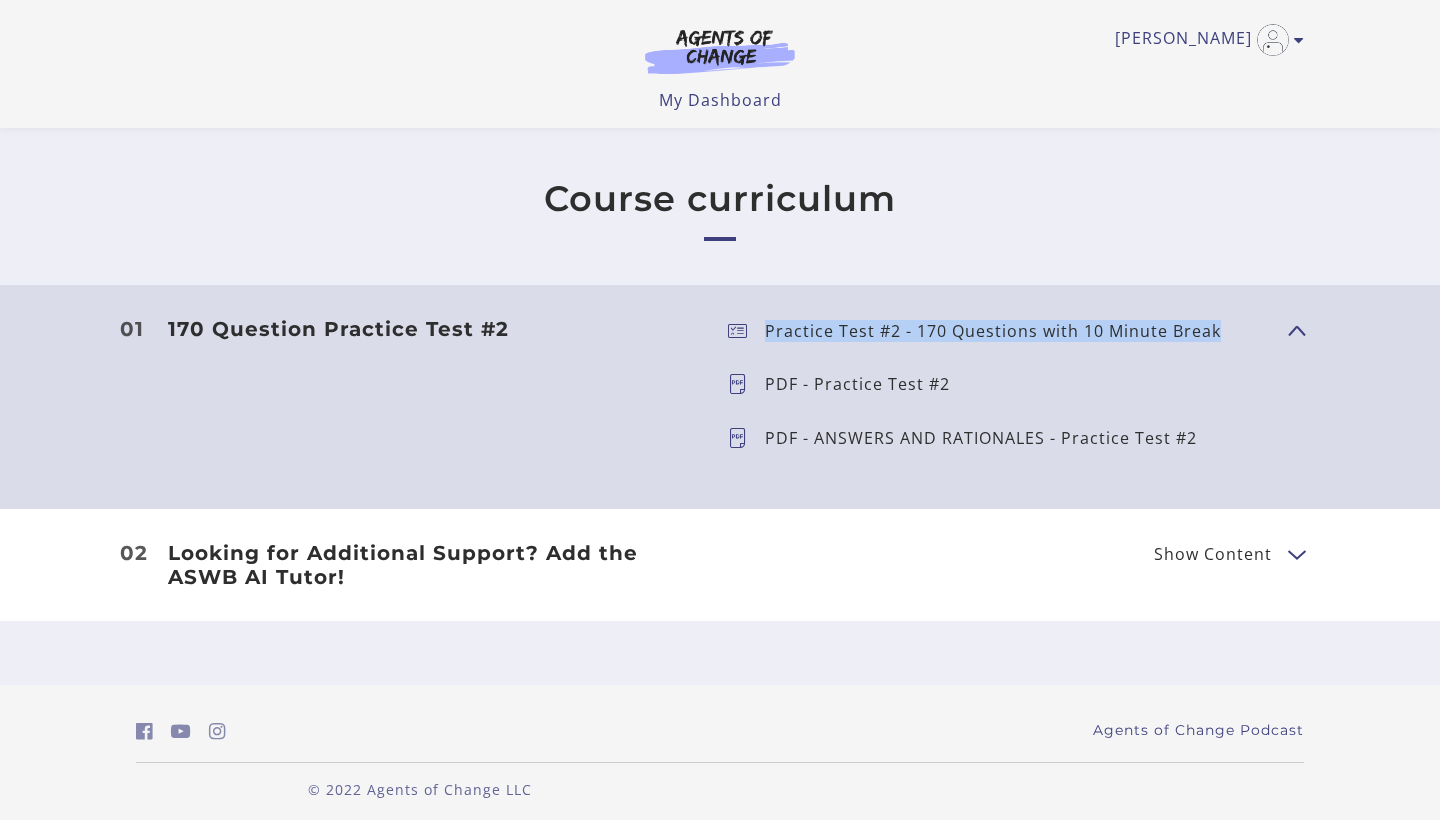 click on "Practice Test #2 - 170 Questions with 10 Minute Break" at bounding box center [1001, 331] 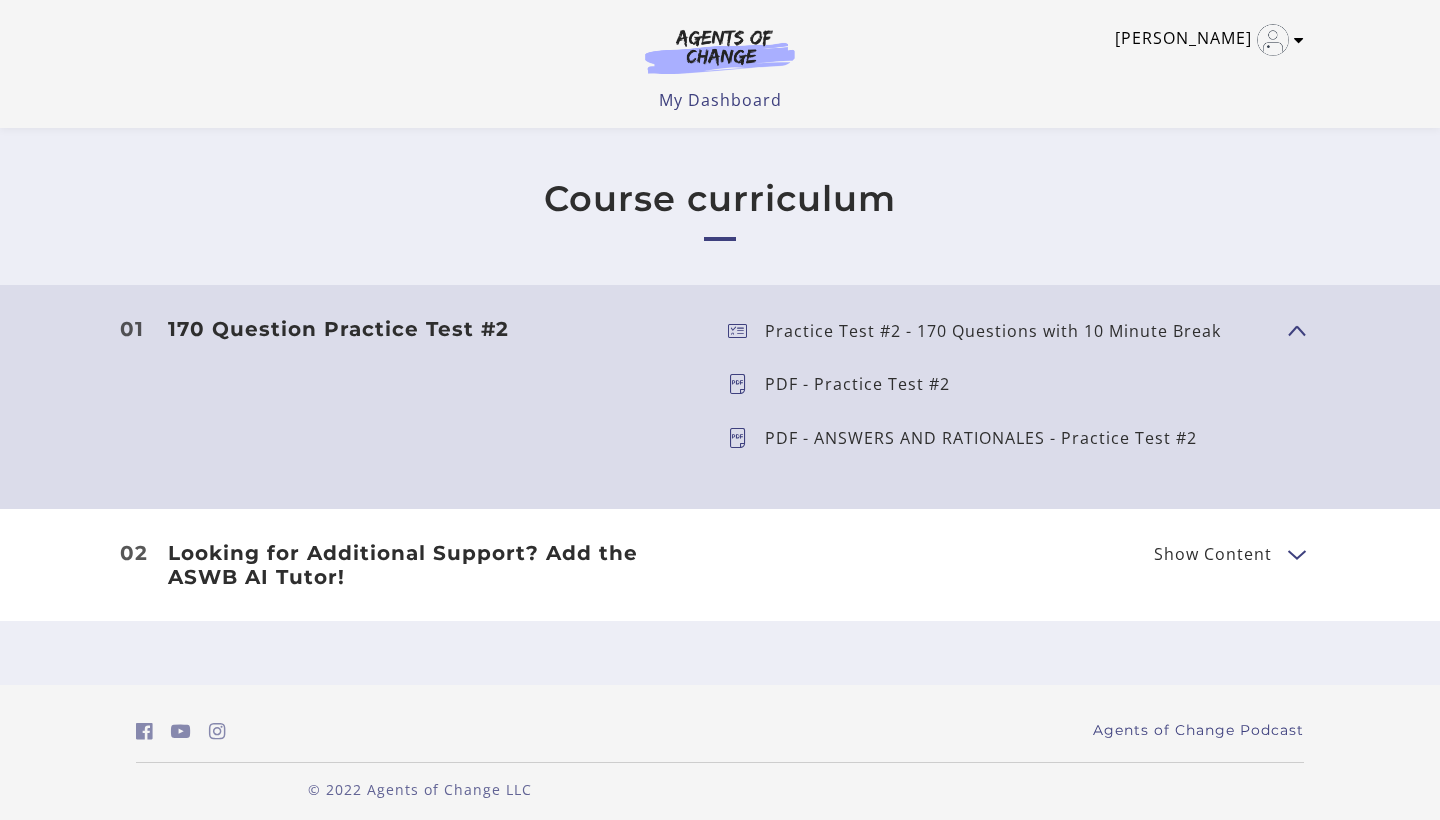 click at bounding box center (1299, 40) 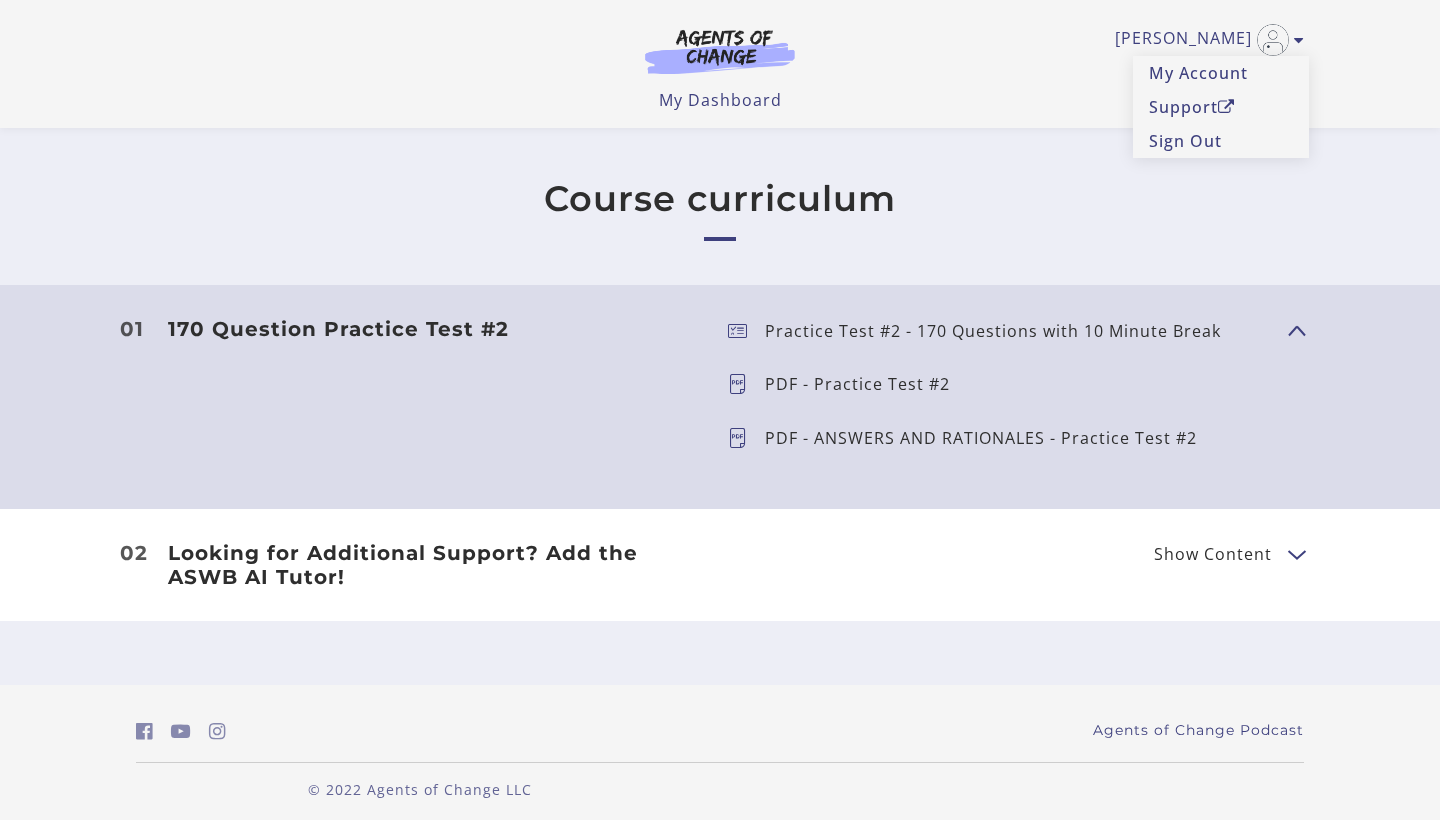 click on "Nidhi J
My Account
Support
Sign Out
Toggle menu
Menu
My Dashboard
My Account
Support
Sign Out" at bounding box center [720, 64] 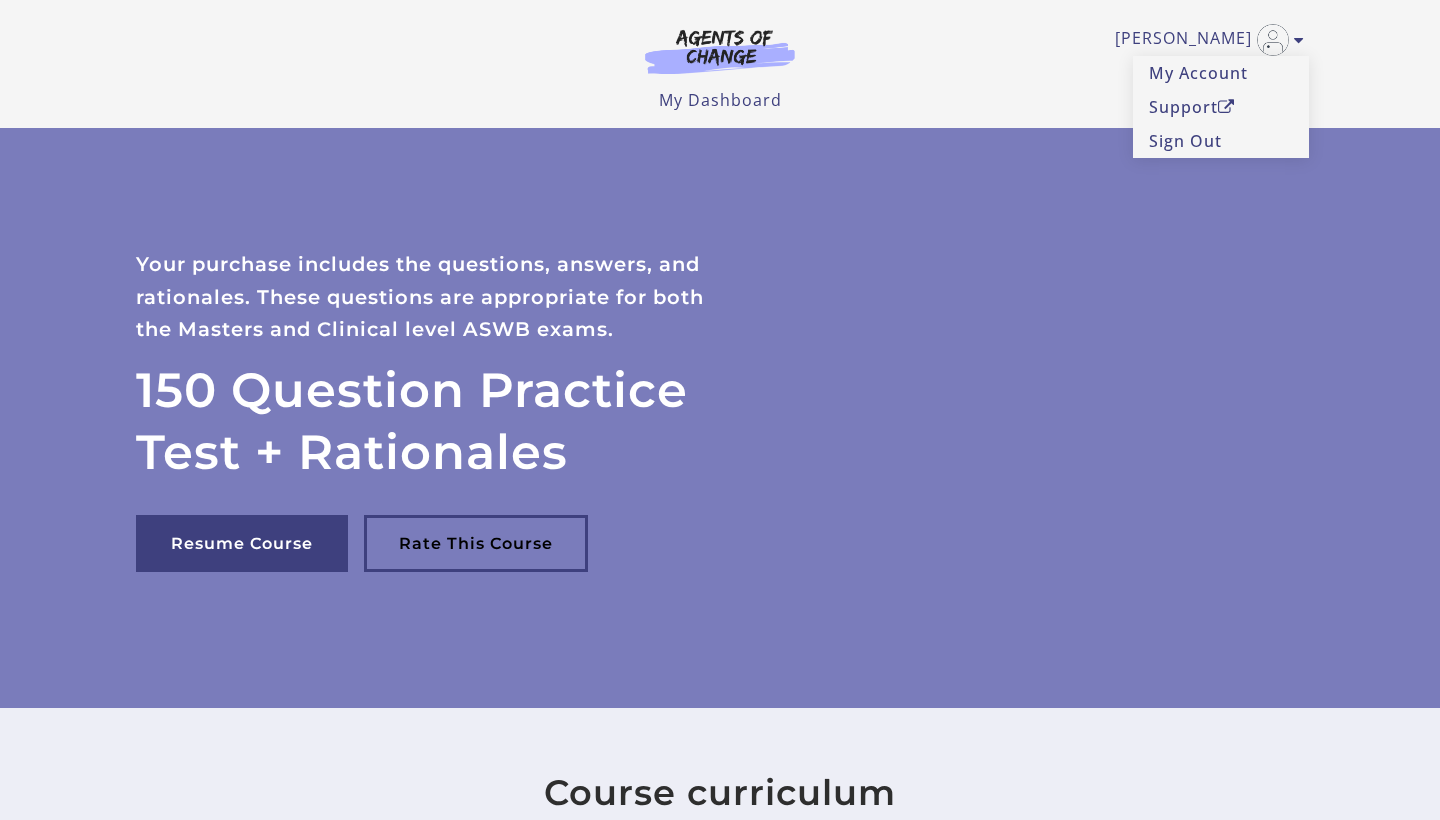 scroll, scrollTop: 0, scrollLeft: 0, axis: both 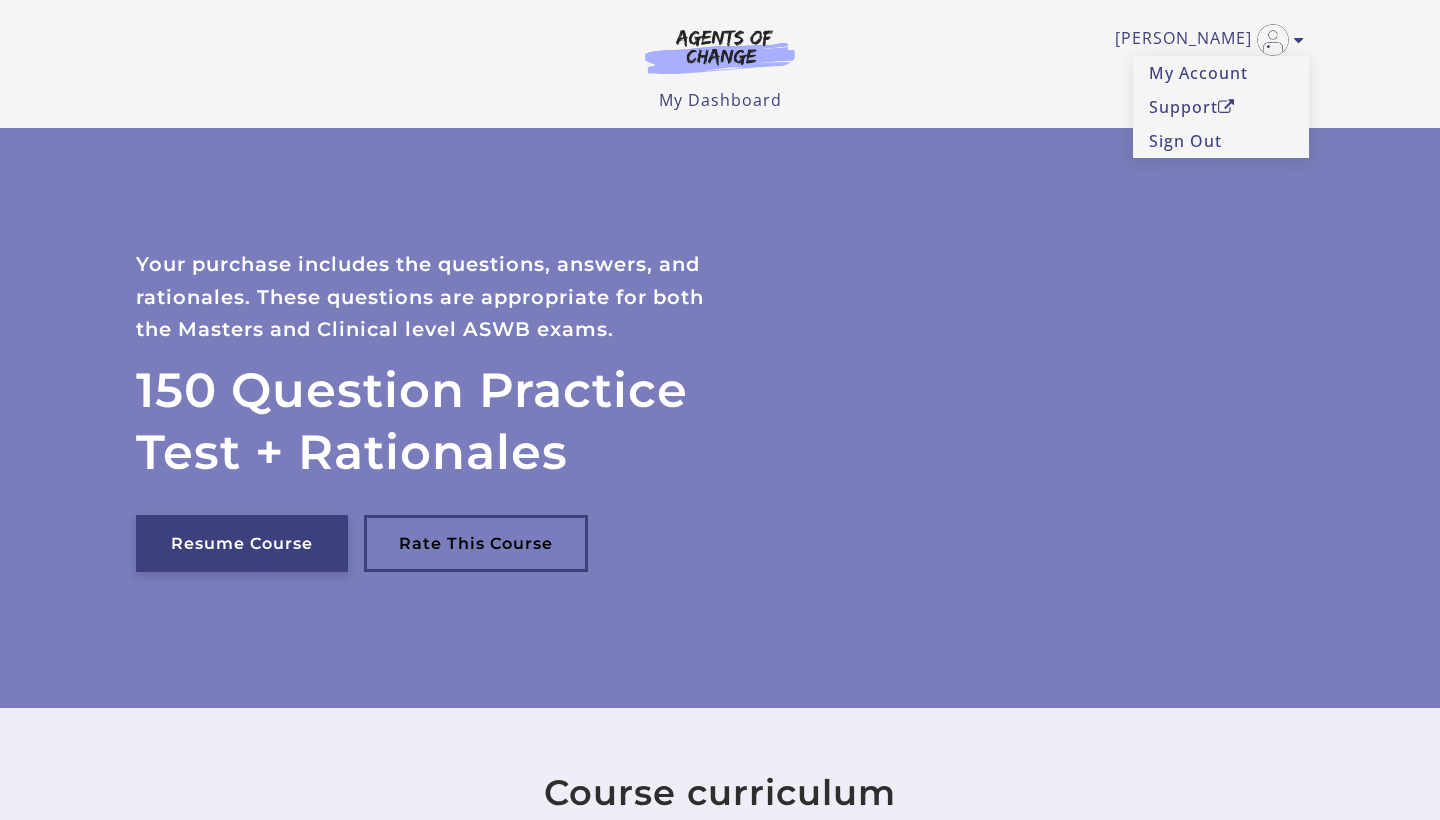click on "Resume Course" at bounding box center [242, 543] 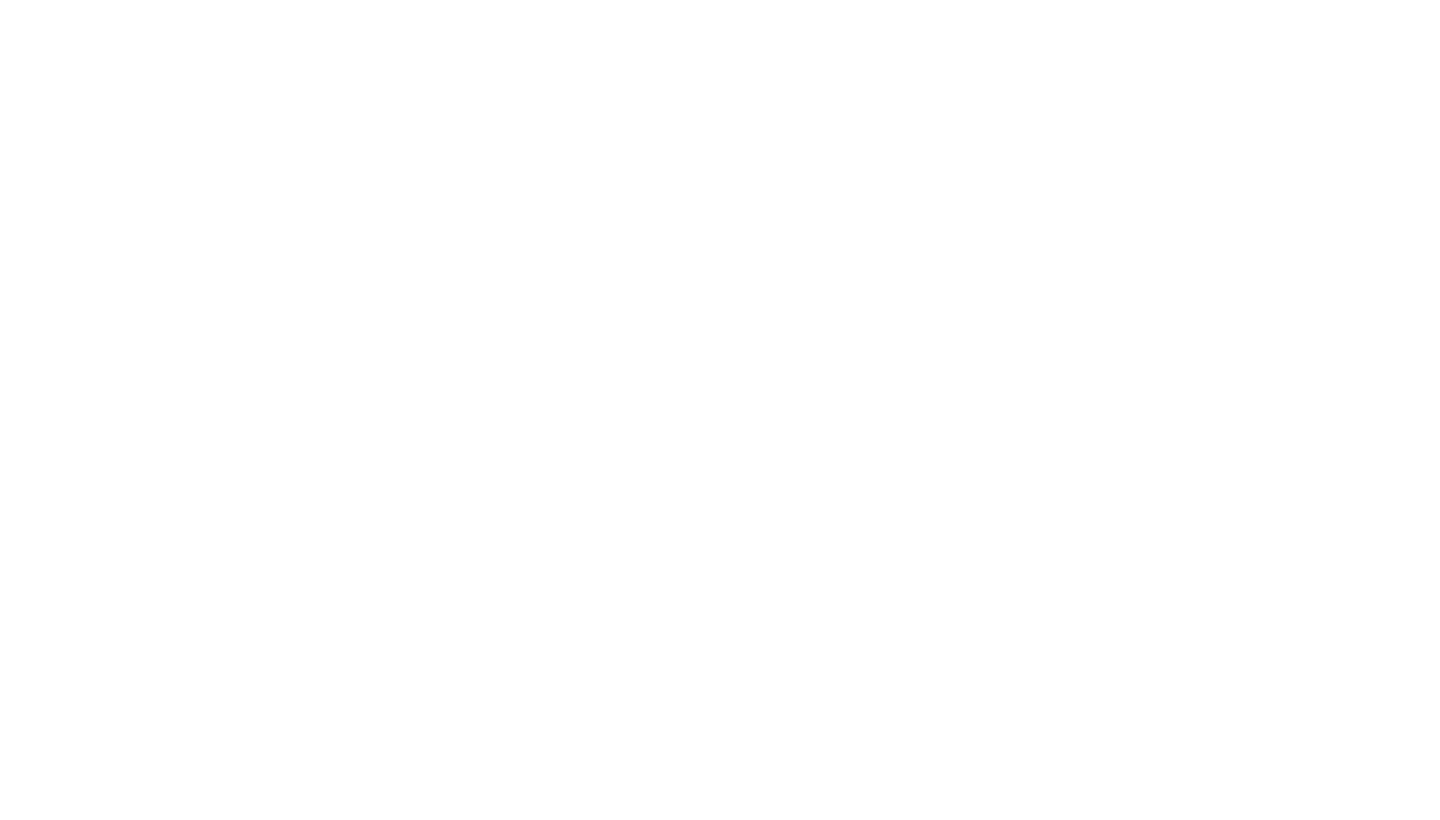 scroll, scrollTop: 0, scrollLeft: 0, axis: both 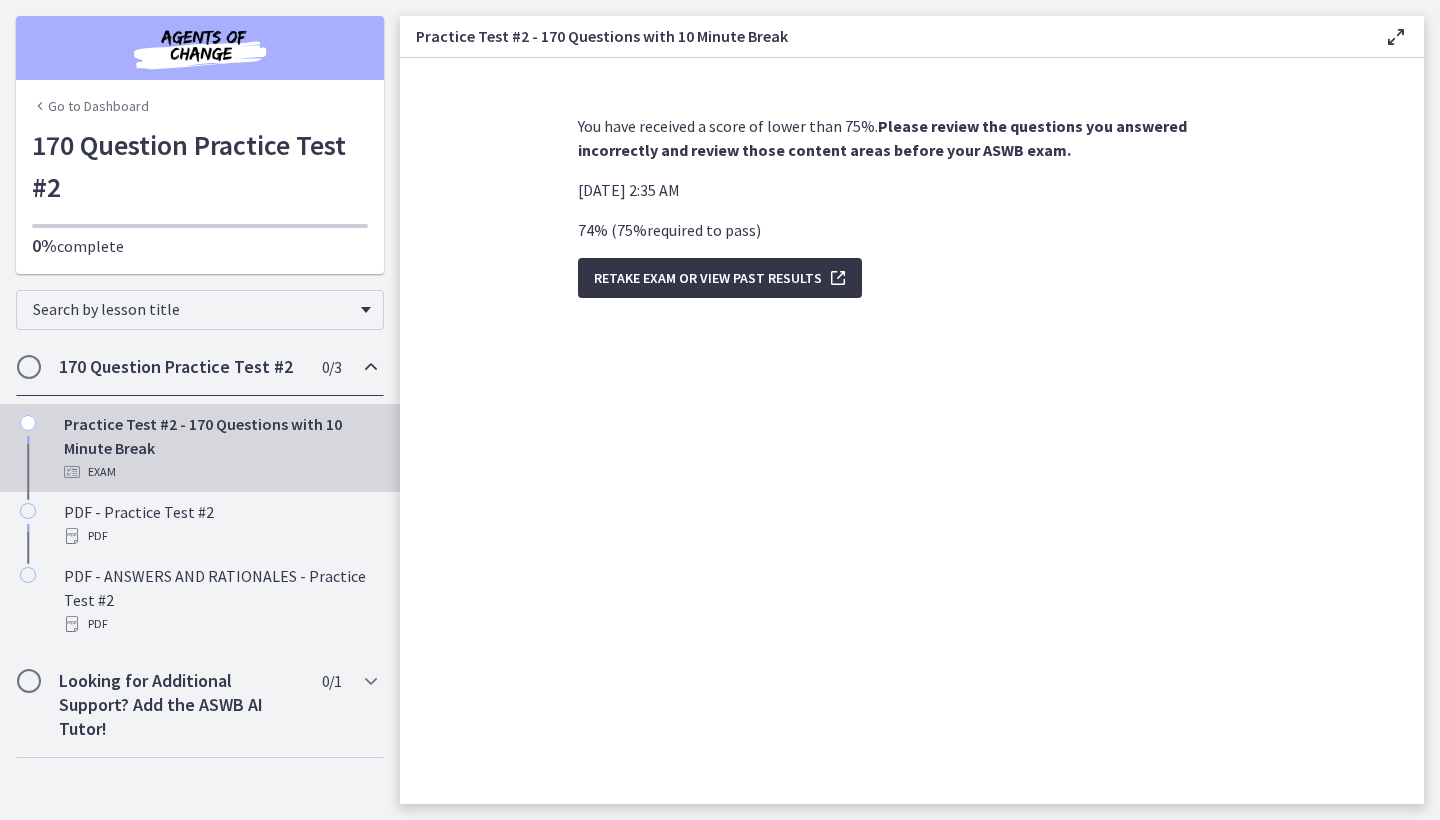 click on "Retake Exam OR View Past Results" at bounding box center [708, 278] 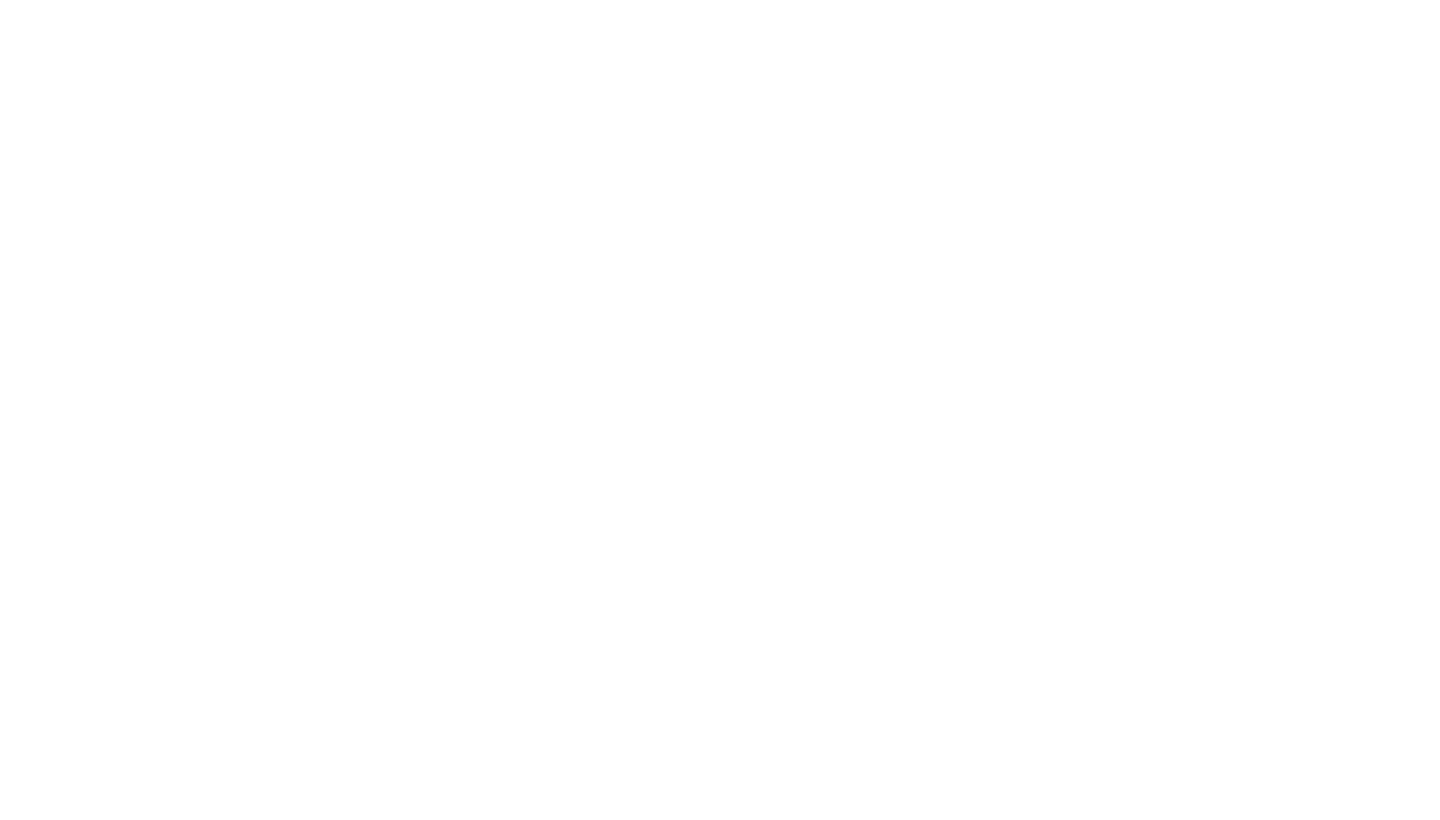 scroll, scrollTop: 0, scrollLeft: 0, axis: both 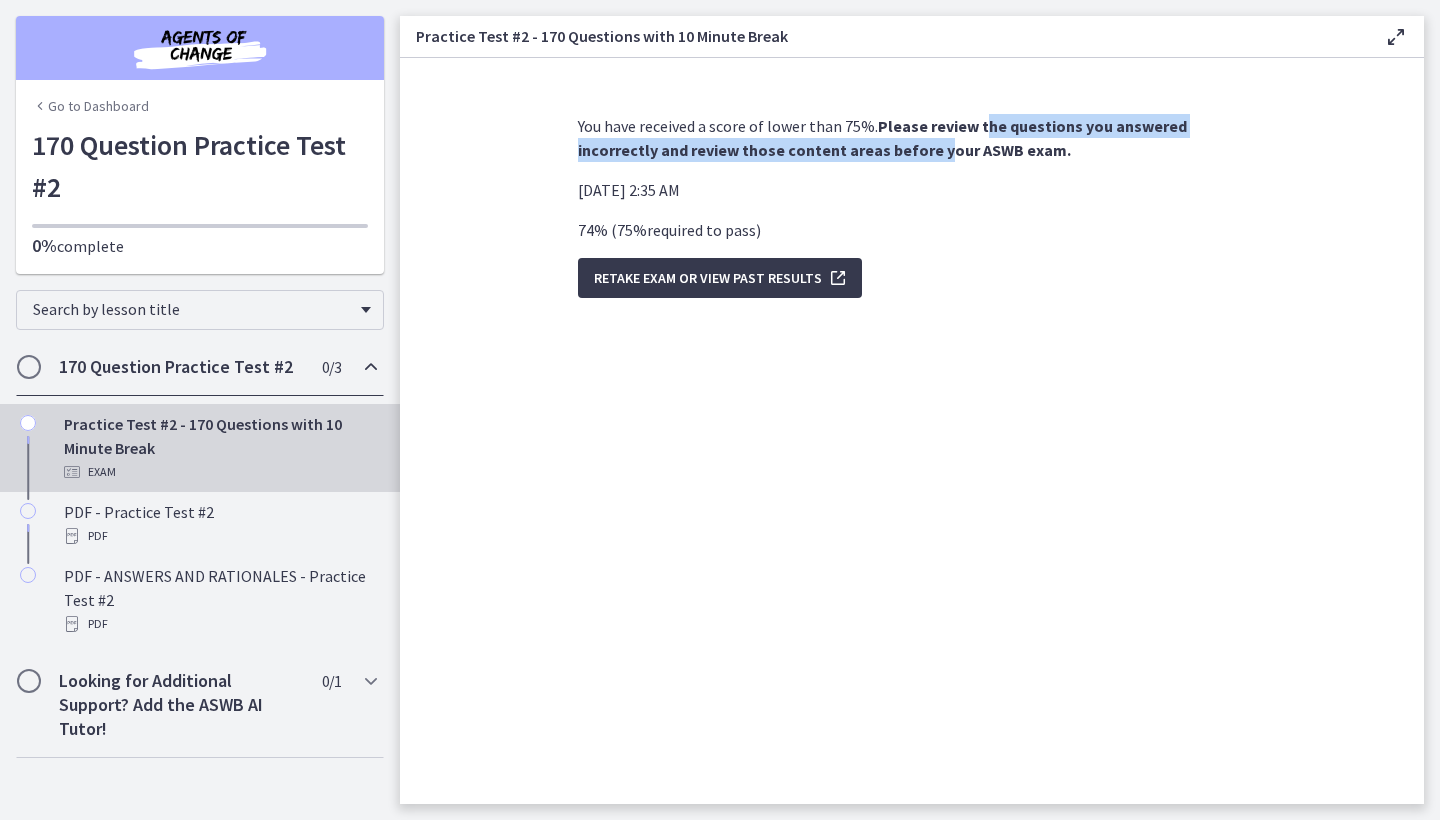 drag, startPoint x: 989, startPoint y: 135, endPoint x: 918, endPoint y: 153, distance: 73.24616 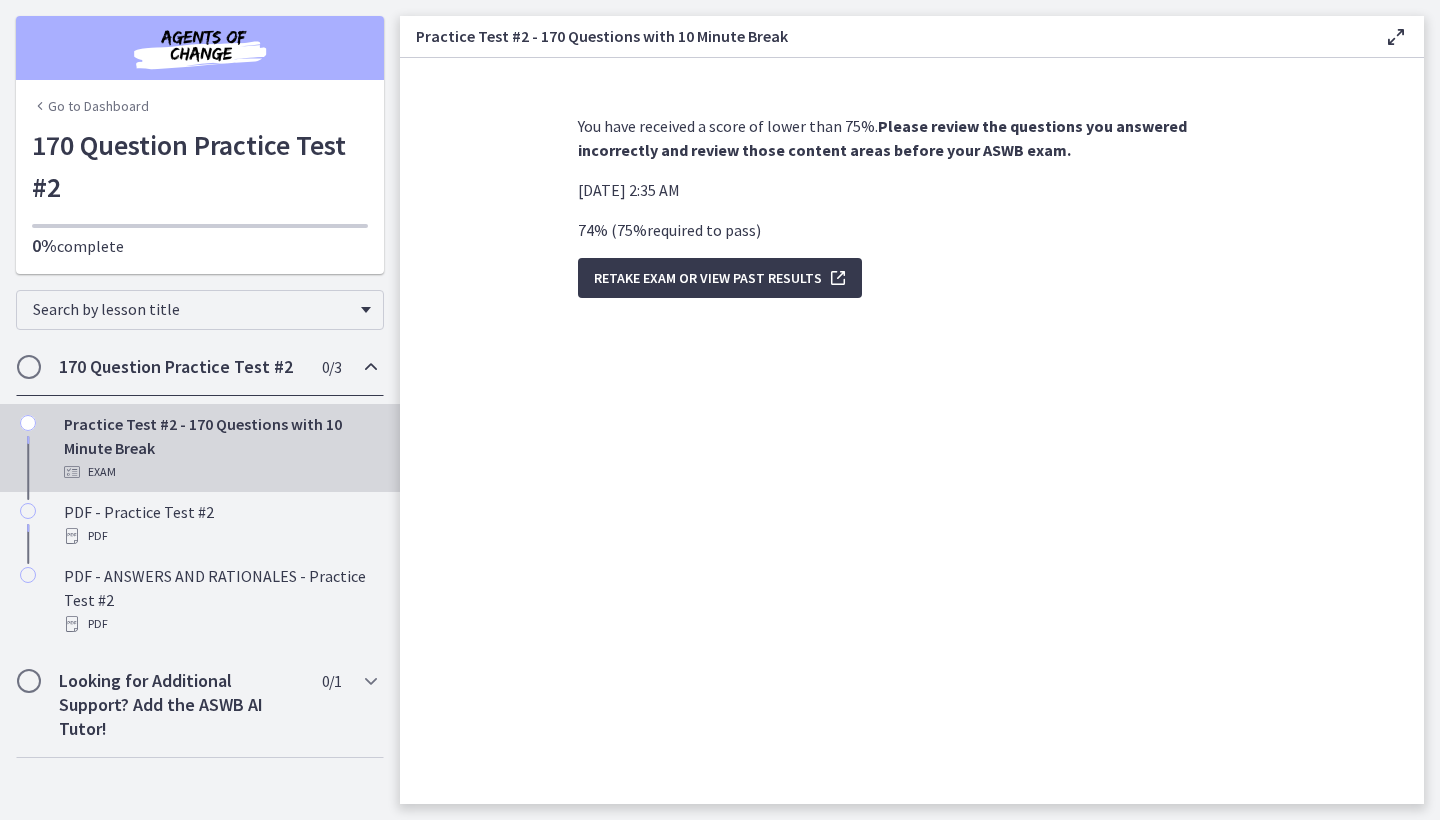 click on "Wednesday, July 9, 2025 2:35 AM" at bounding box center [912, 190] 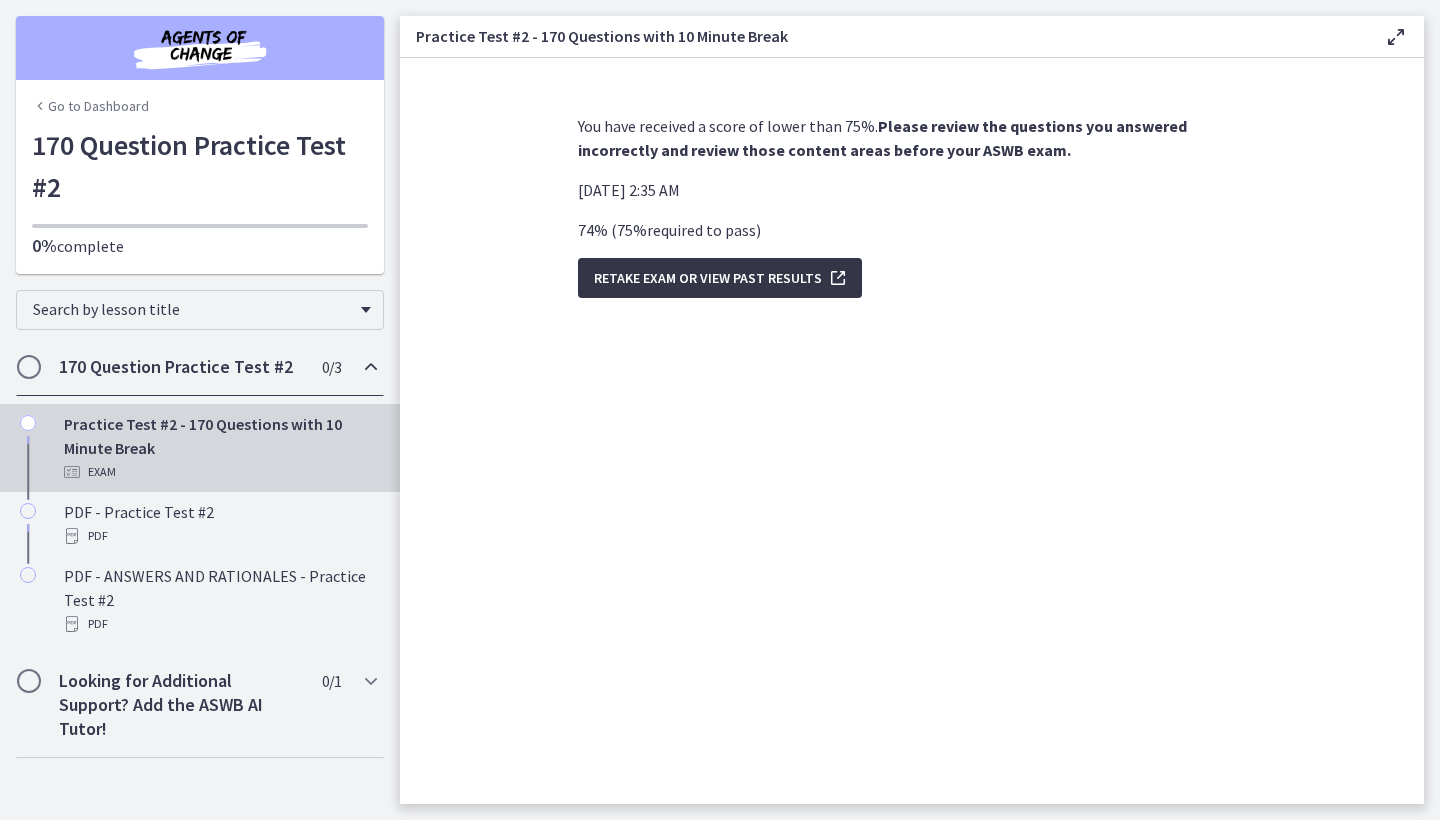 click at bounding box center [836, 278] 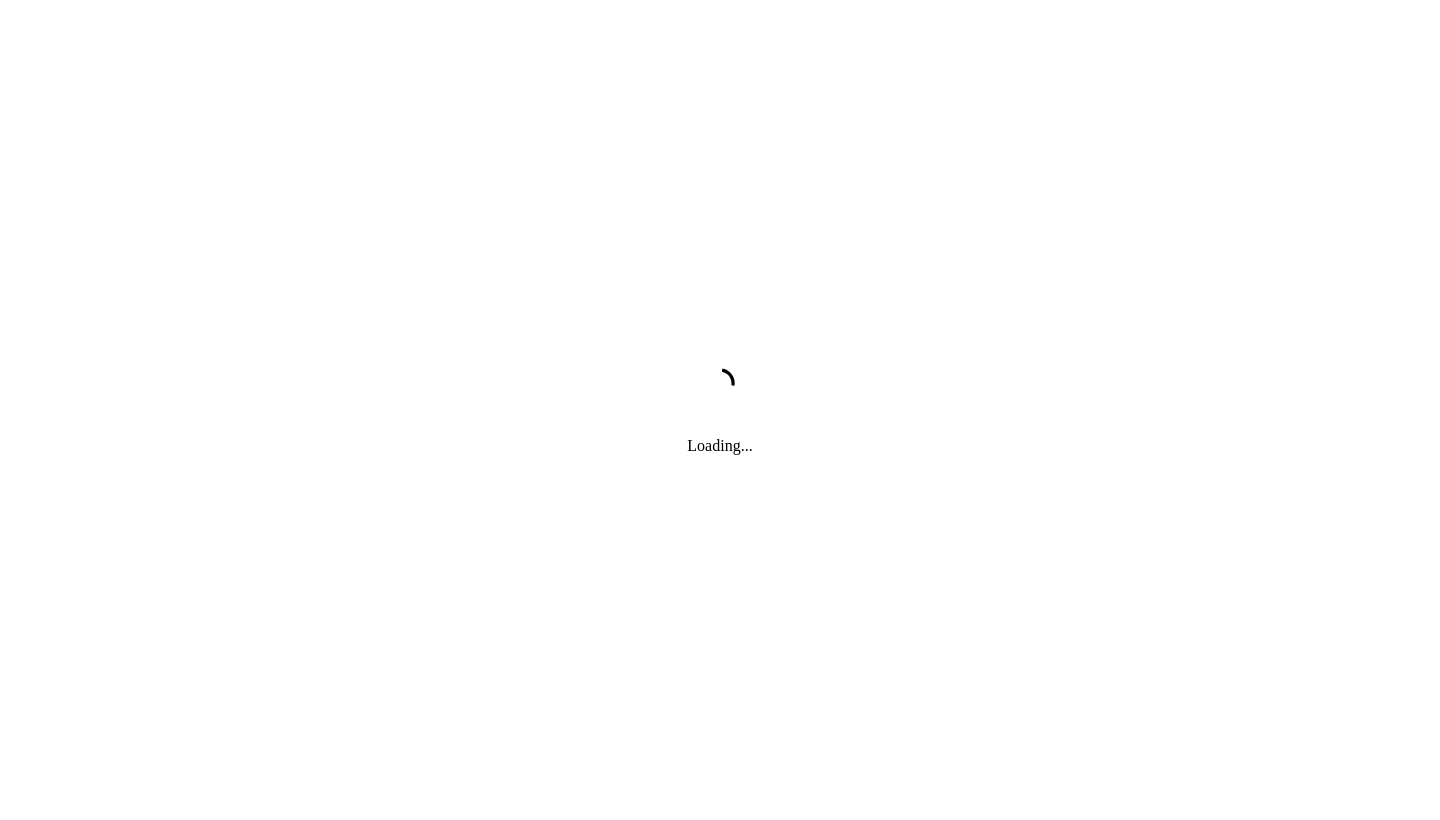 scroll, scrollTop: 0, scrollLeft: 0, axis: both 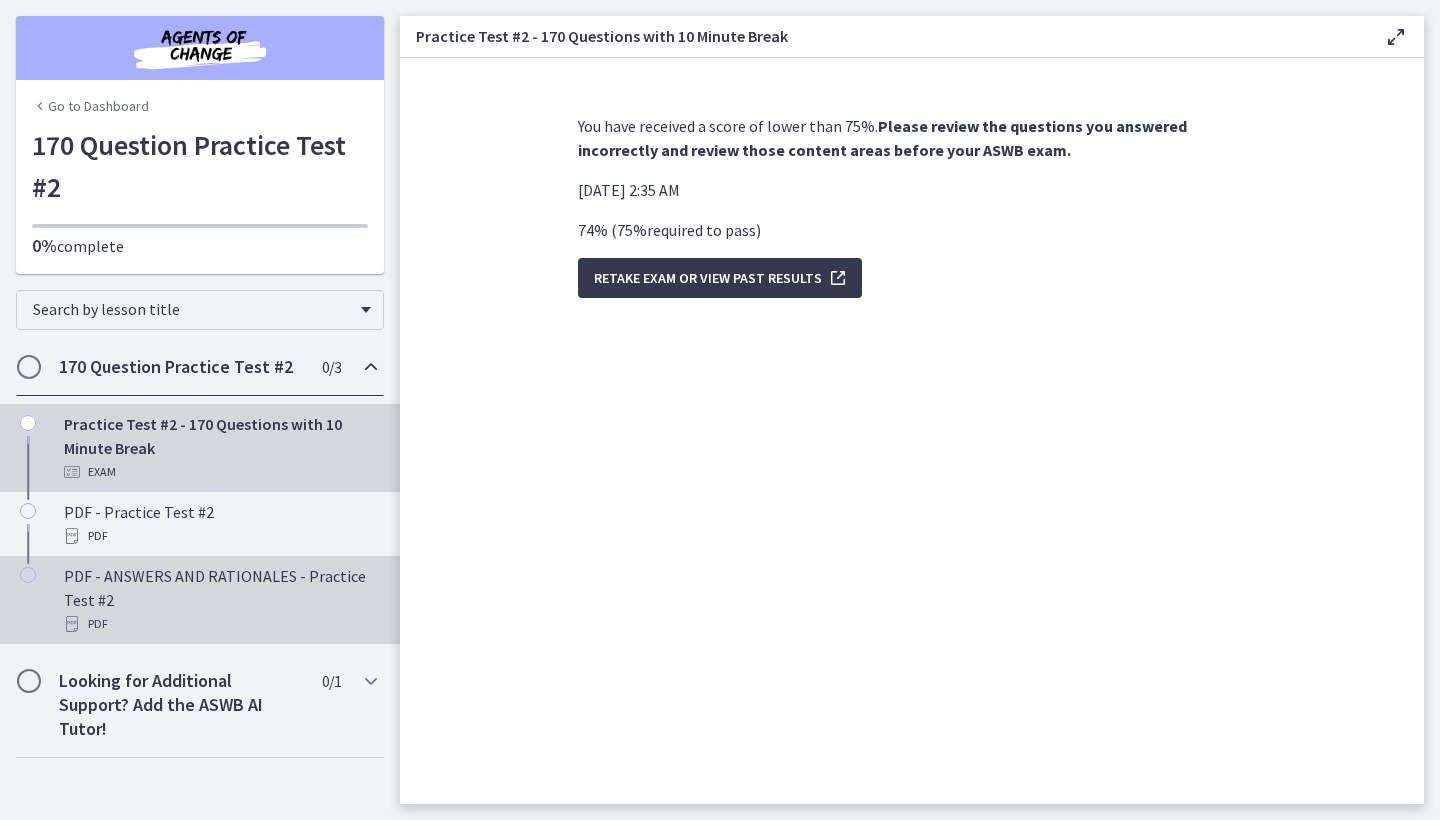 click on "PDF - ANSWERS AND RATIONALES - Practice Test #2
PDF" at bounding box center (220, 600) 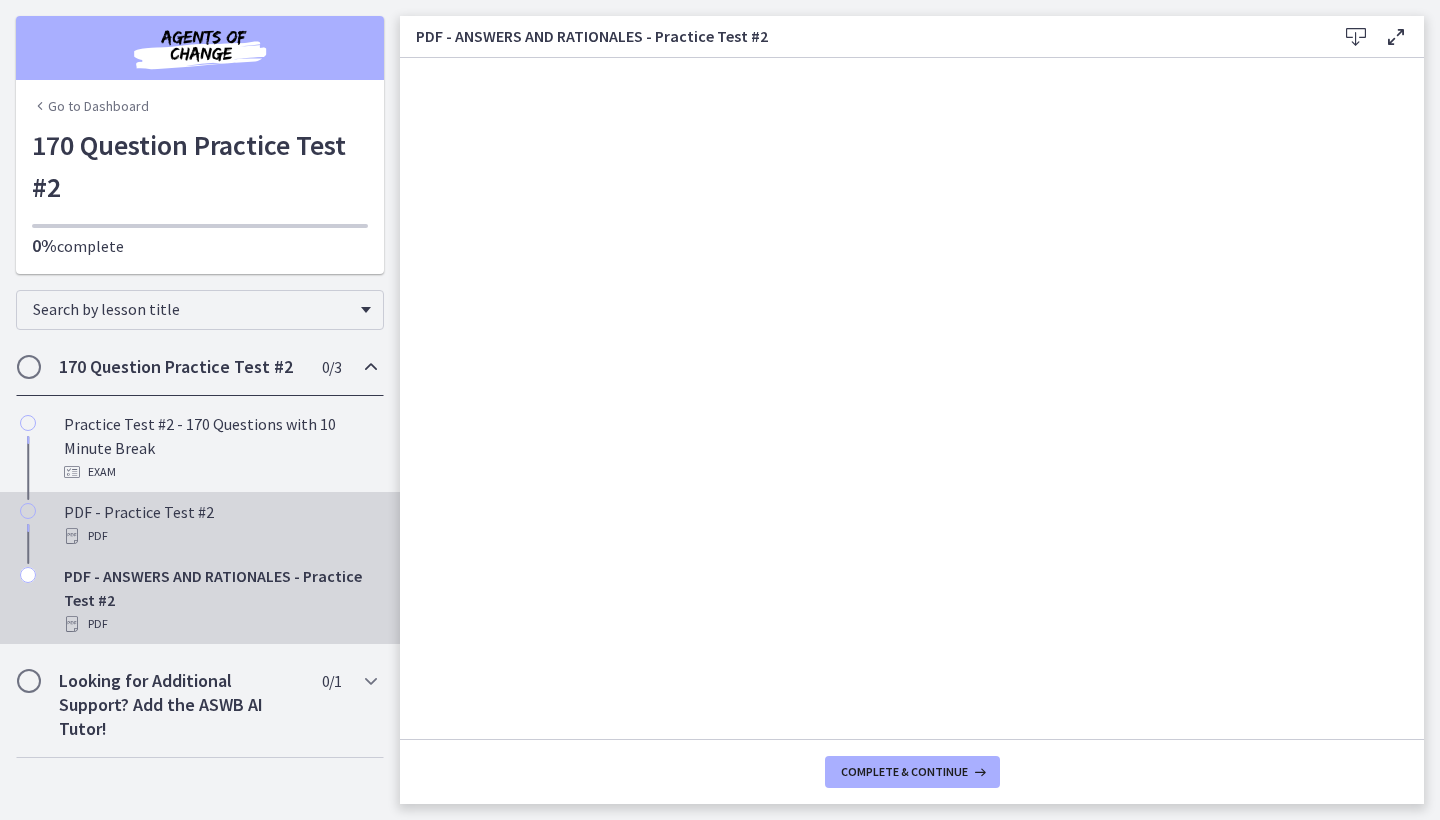 click on "PDF - Practice Test #2
PDF" at bounding box center (220, 524) 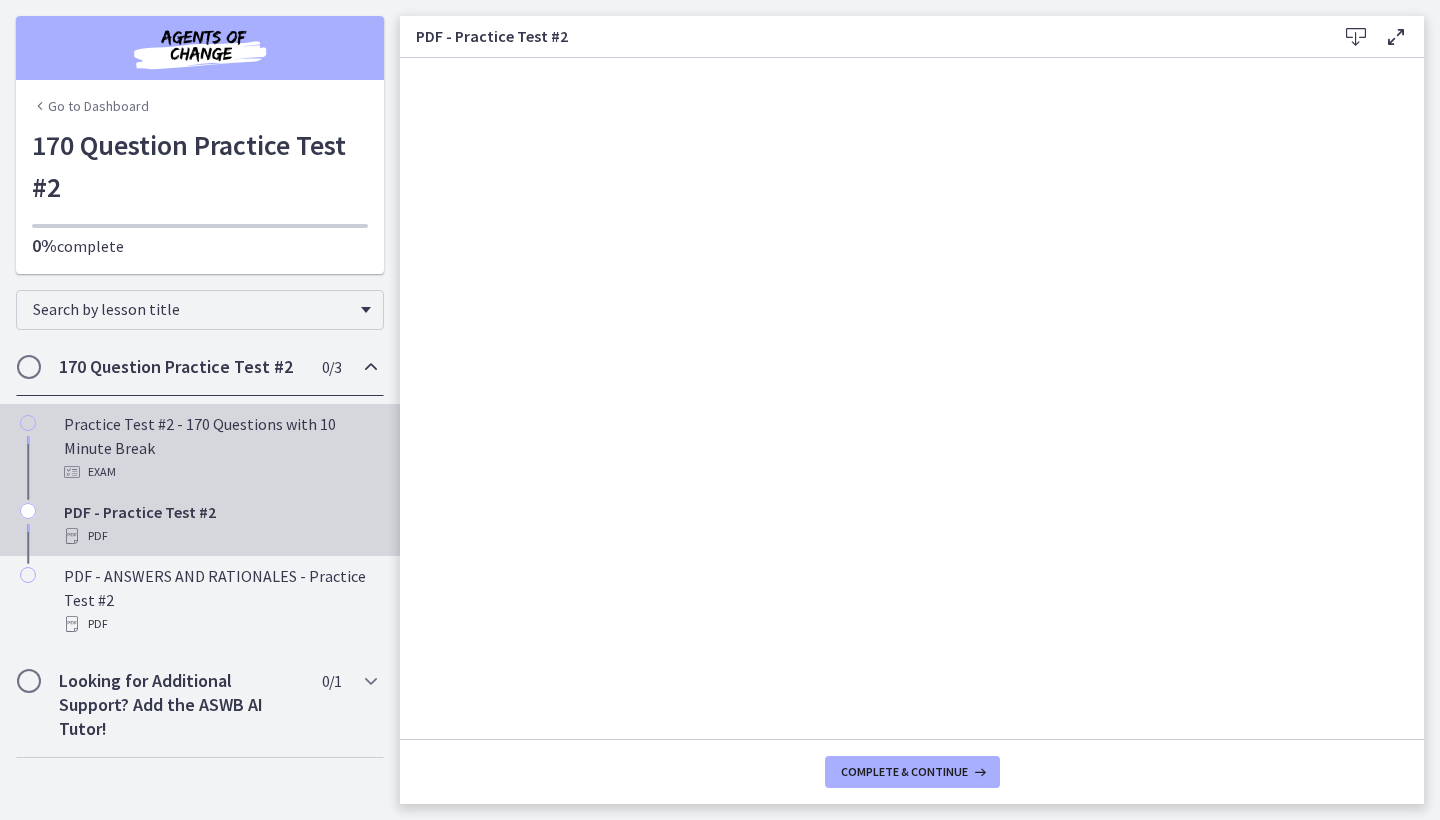 click on "Practice Test #2 - 170 Questions with 10 Minute Break
Exam" at bounding box center (220, 448) 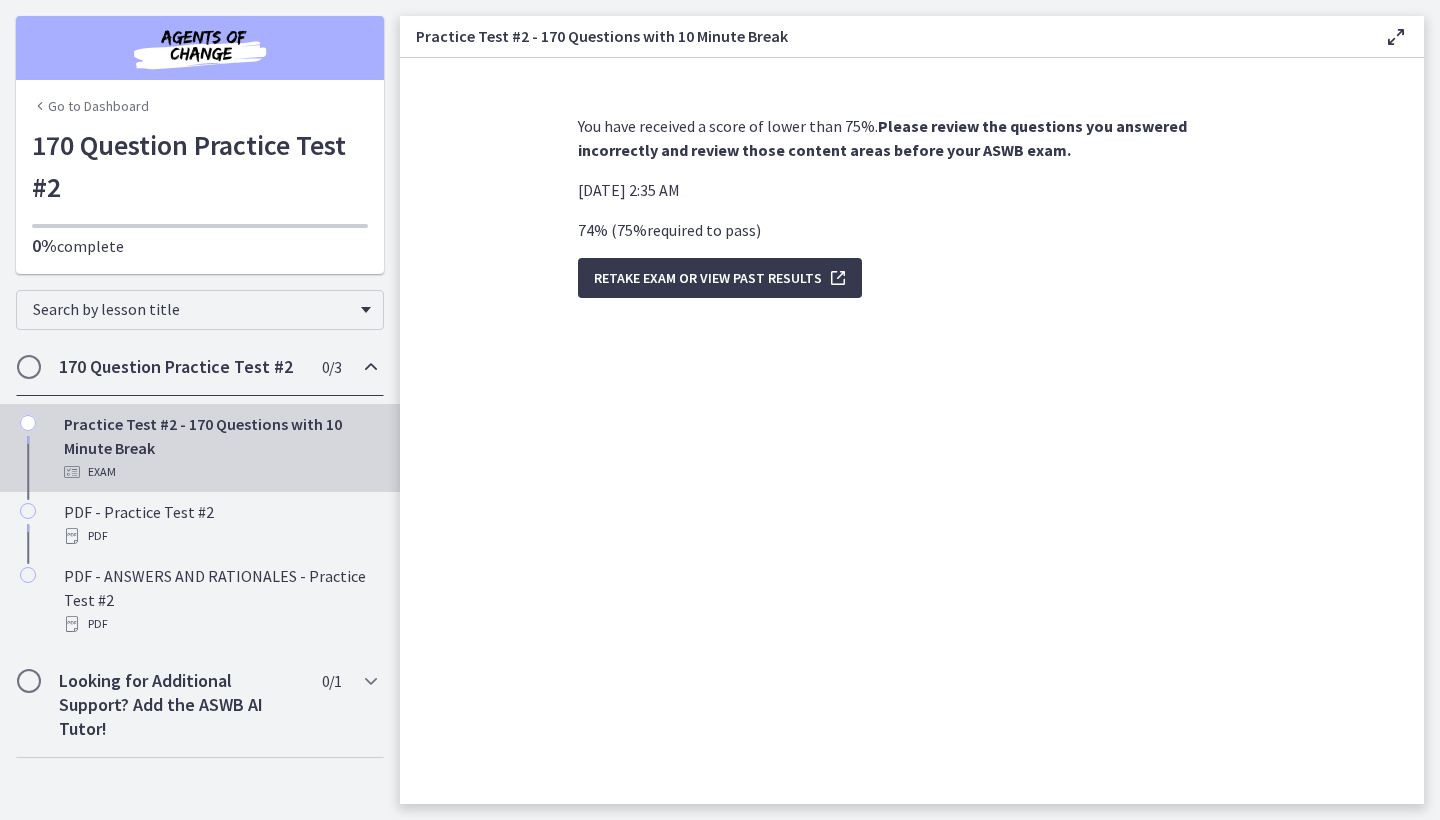 click on "You have received a score of lower than 75%.  Please review the questions you answered incorrectly and review those content areas before your ASWB exam.
[DATE] 2:35 AM
74 % ( 75 %  required to pass )
Retake Exam OR View Past Results" at bounding box center (912, 431) 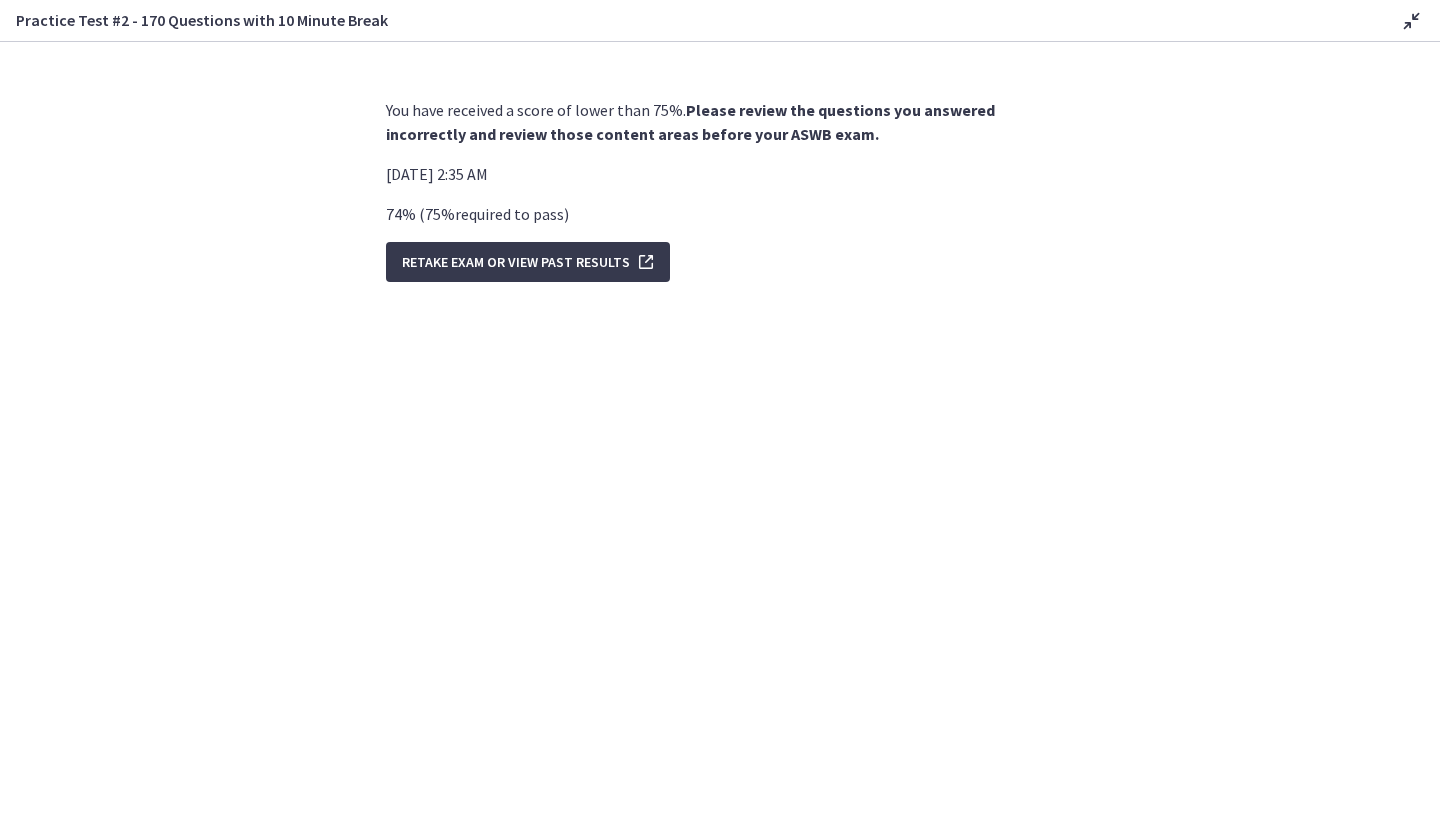 click on "Practice Test #2 - 170 Questions with 10 Minute Break
Disable fullscreen" at bounding box center [720, 21] 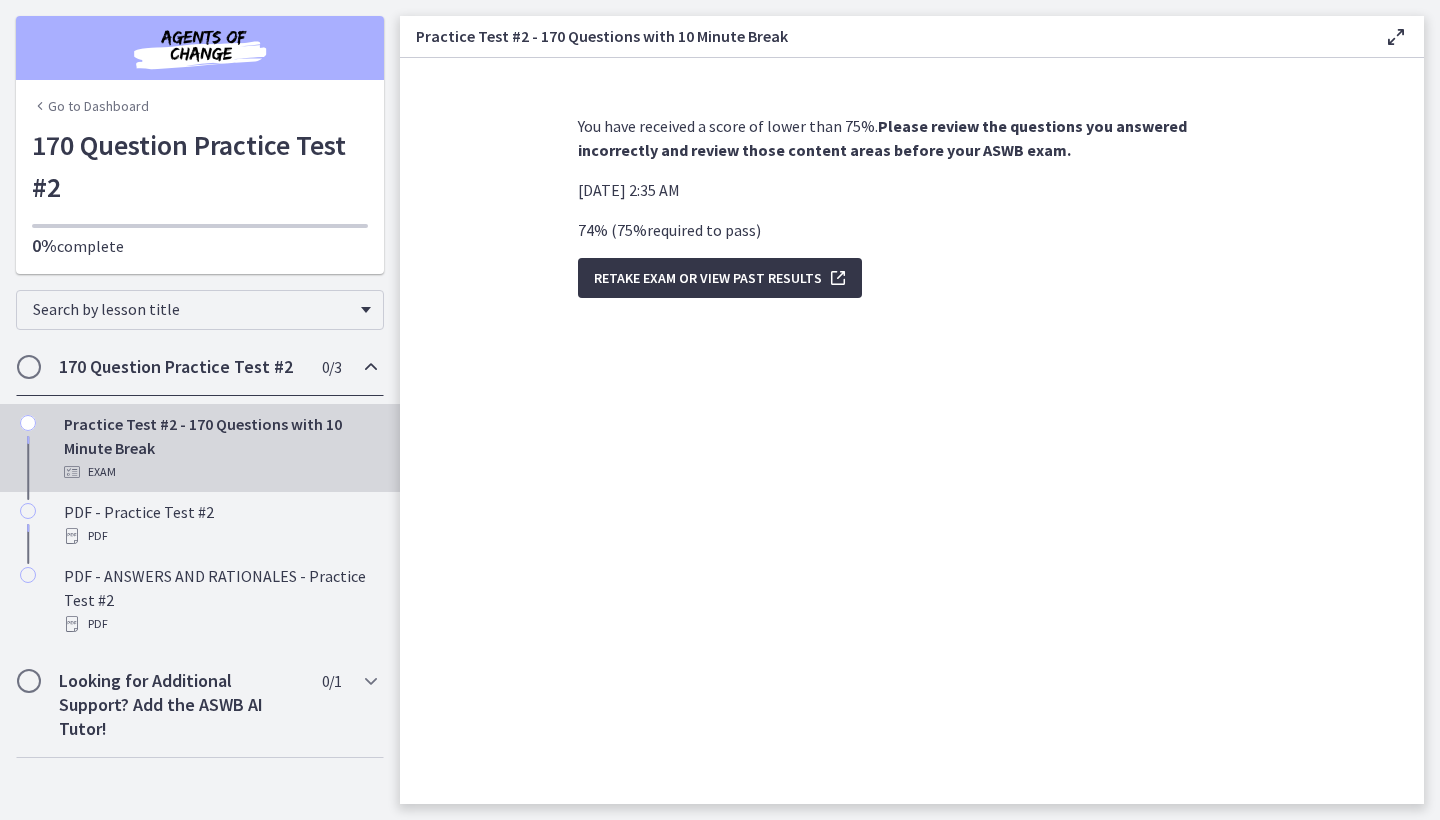 click on "Retake Exam OR View Past Results" at bounding box center (708, 278) 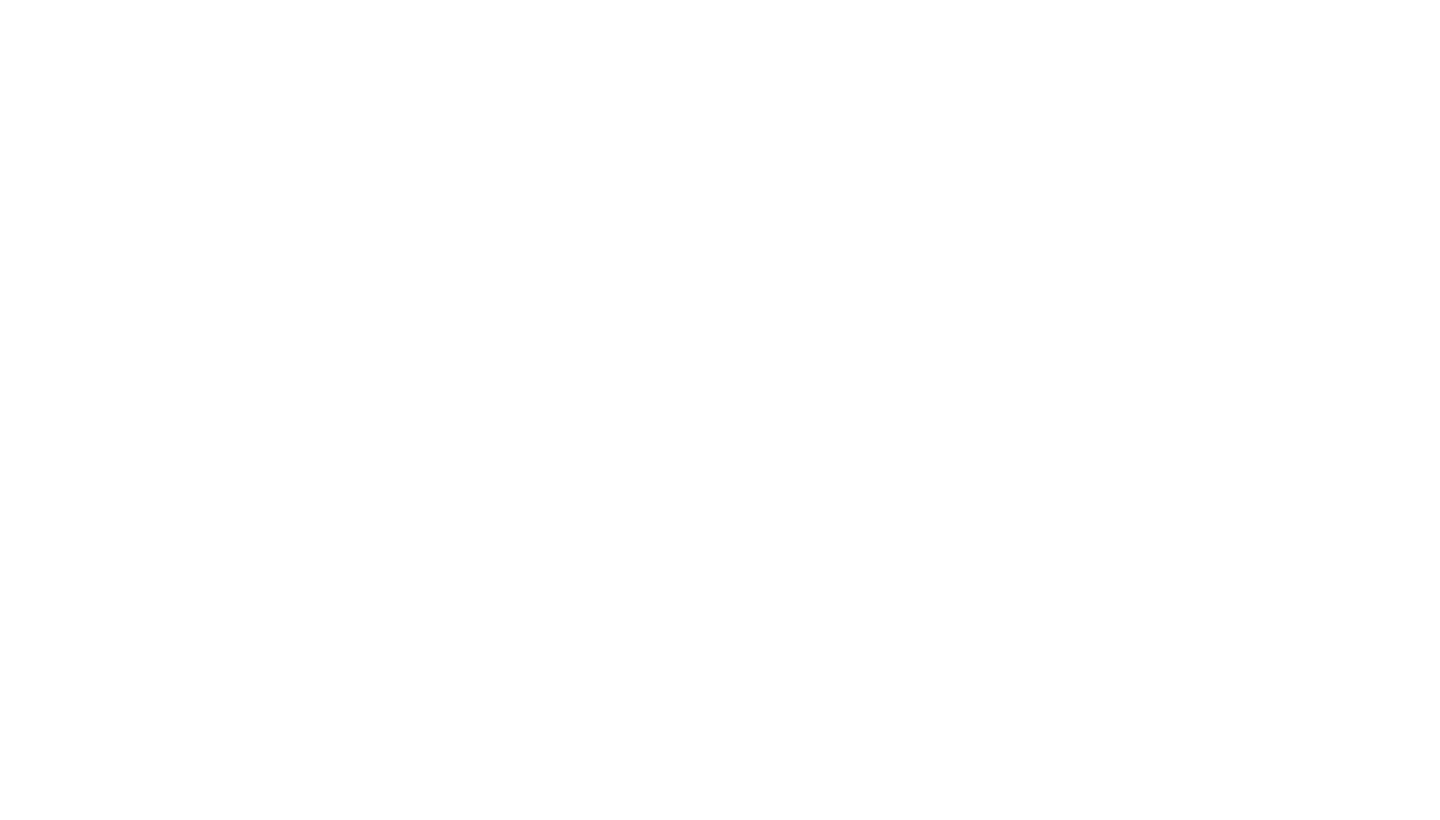 scroll, scrollTop: 0, scrollLeft: 0, axis: both 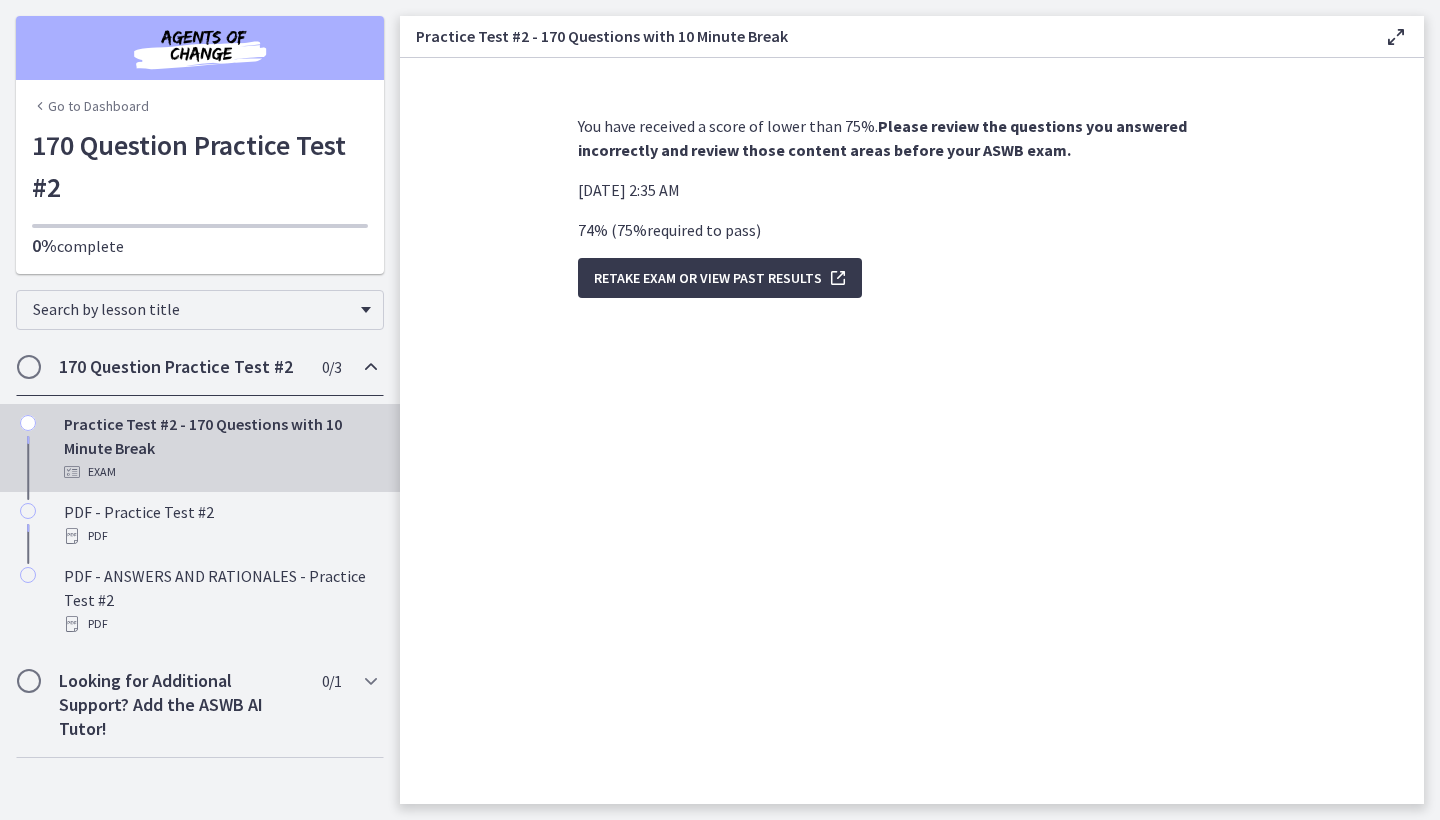 click on "Go to Dashboard" at bounding box center [90, 106] 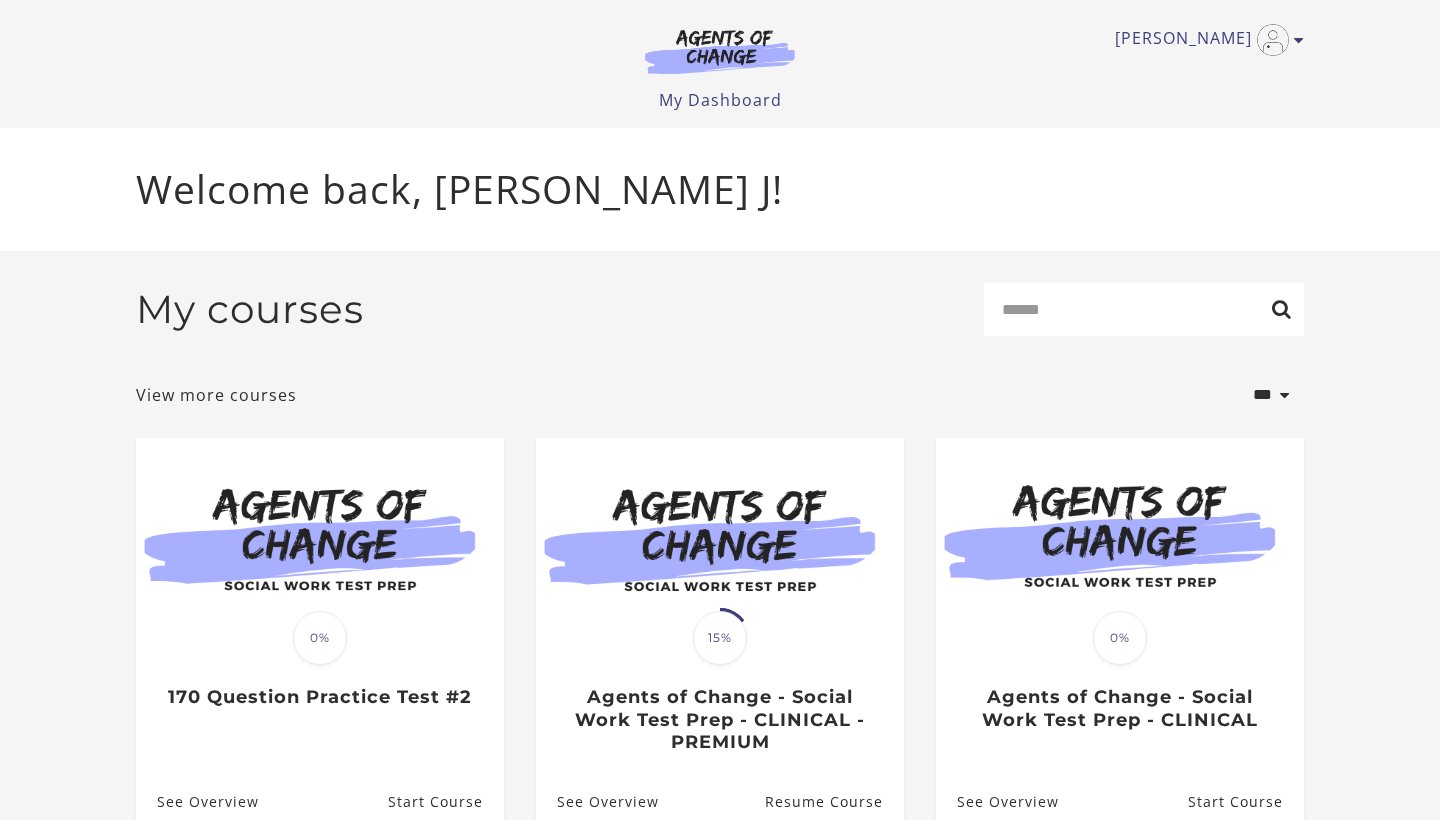 scroll, scrollTop: 0, scrollLeft: 0, axis: both 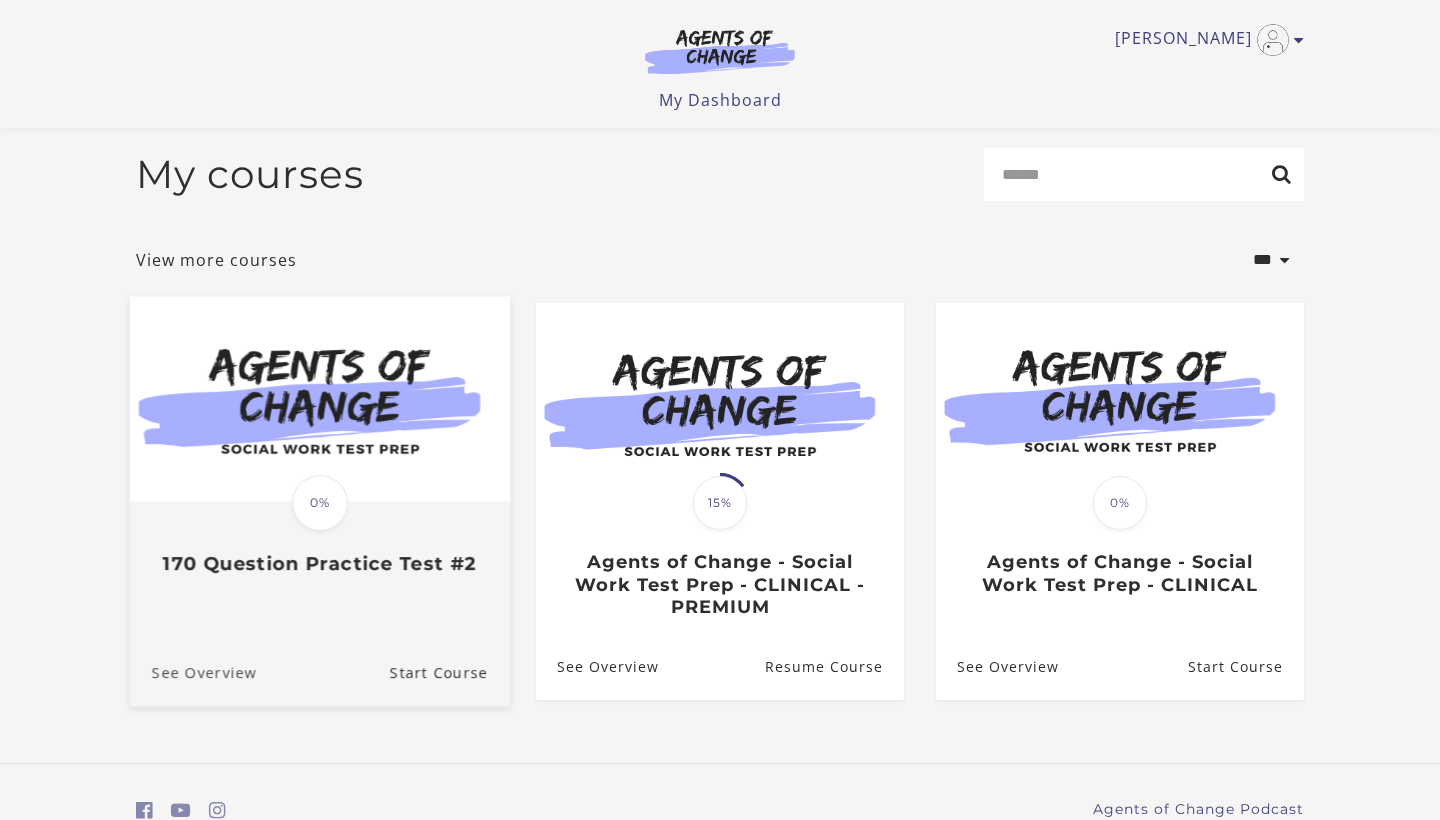 click on "See Overview" at bounding box center [193, 671] 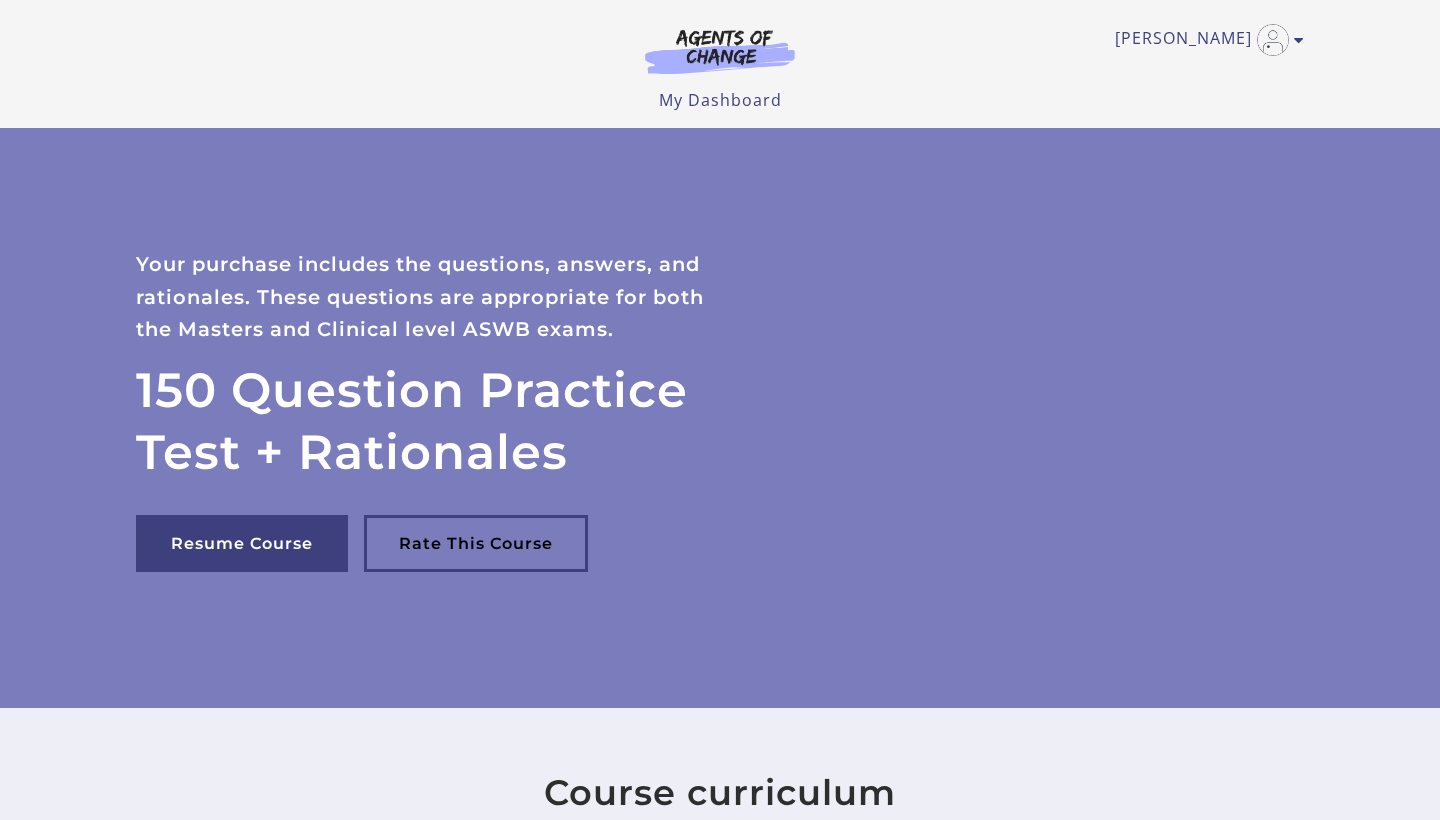scroll, scrollTop: 0, scrollLeft: 0, axis: both 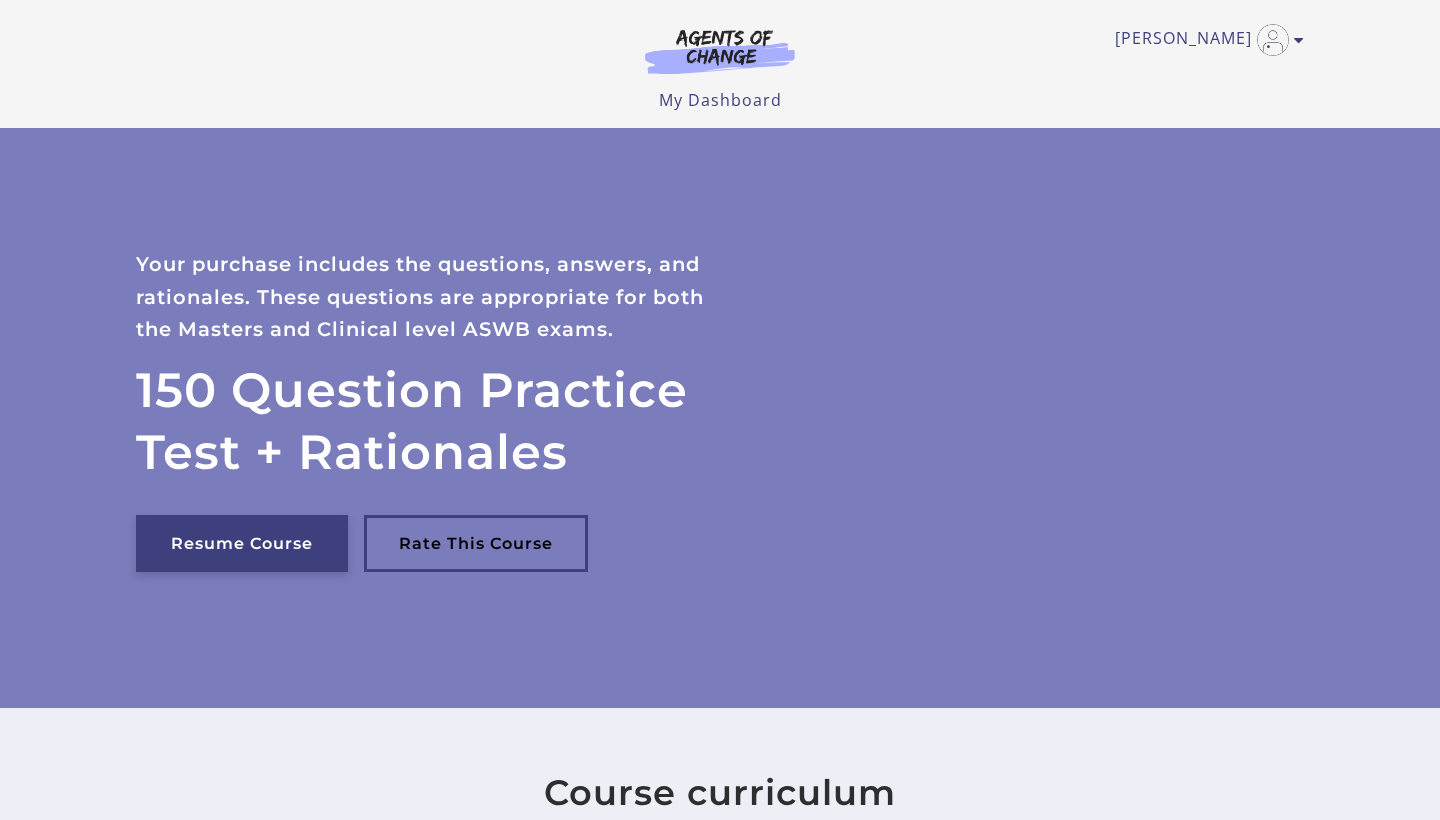 click on "Resume Course" at bounding box center (242, 543) 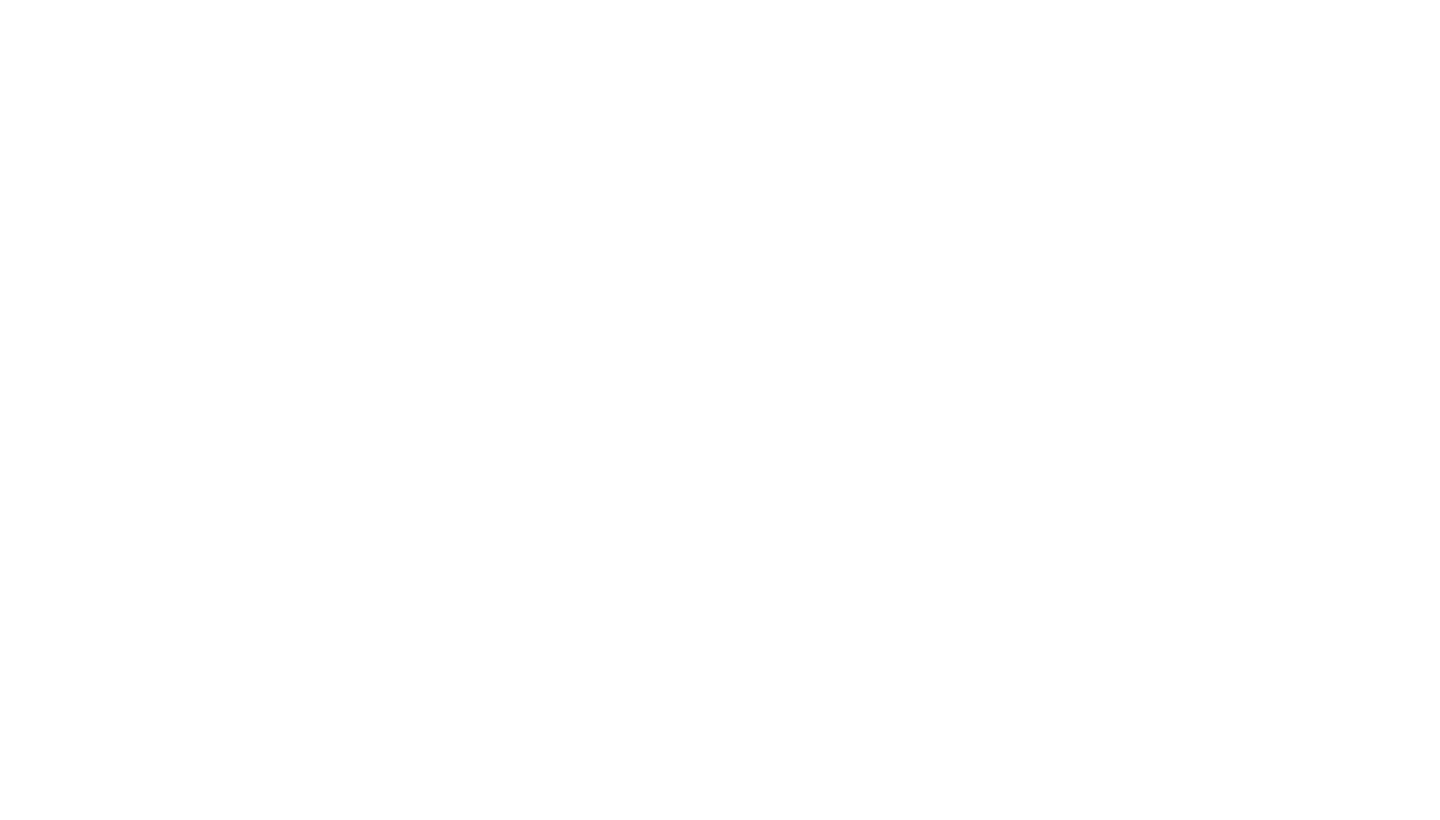scroll, scrollTop: 0, scrollLeft: 0, axis: both 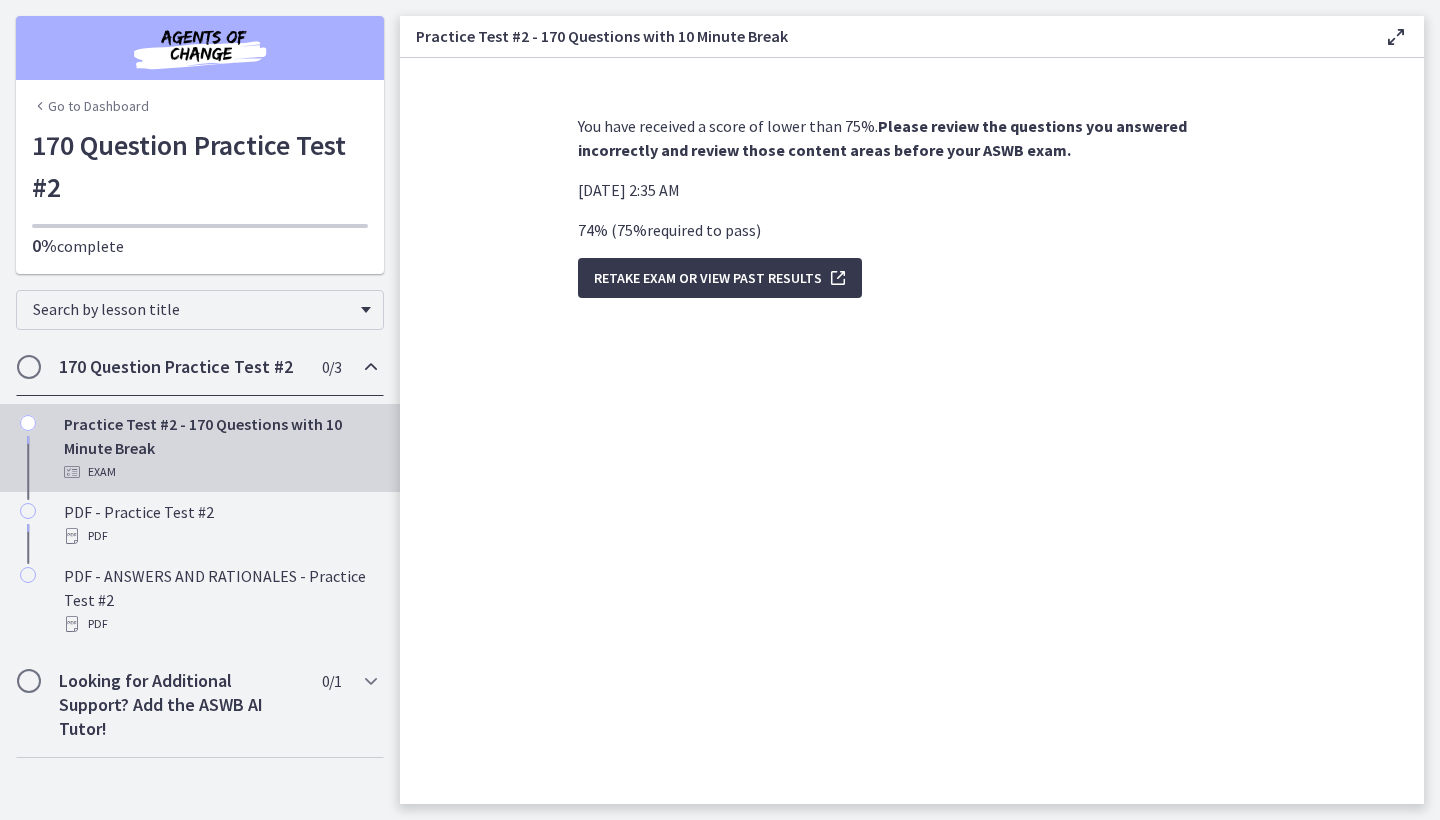 click on "74 % ( 75 %  required to pass )" at bounding box center (669, 230) 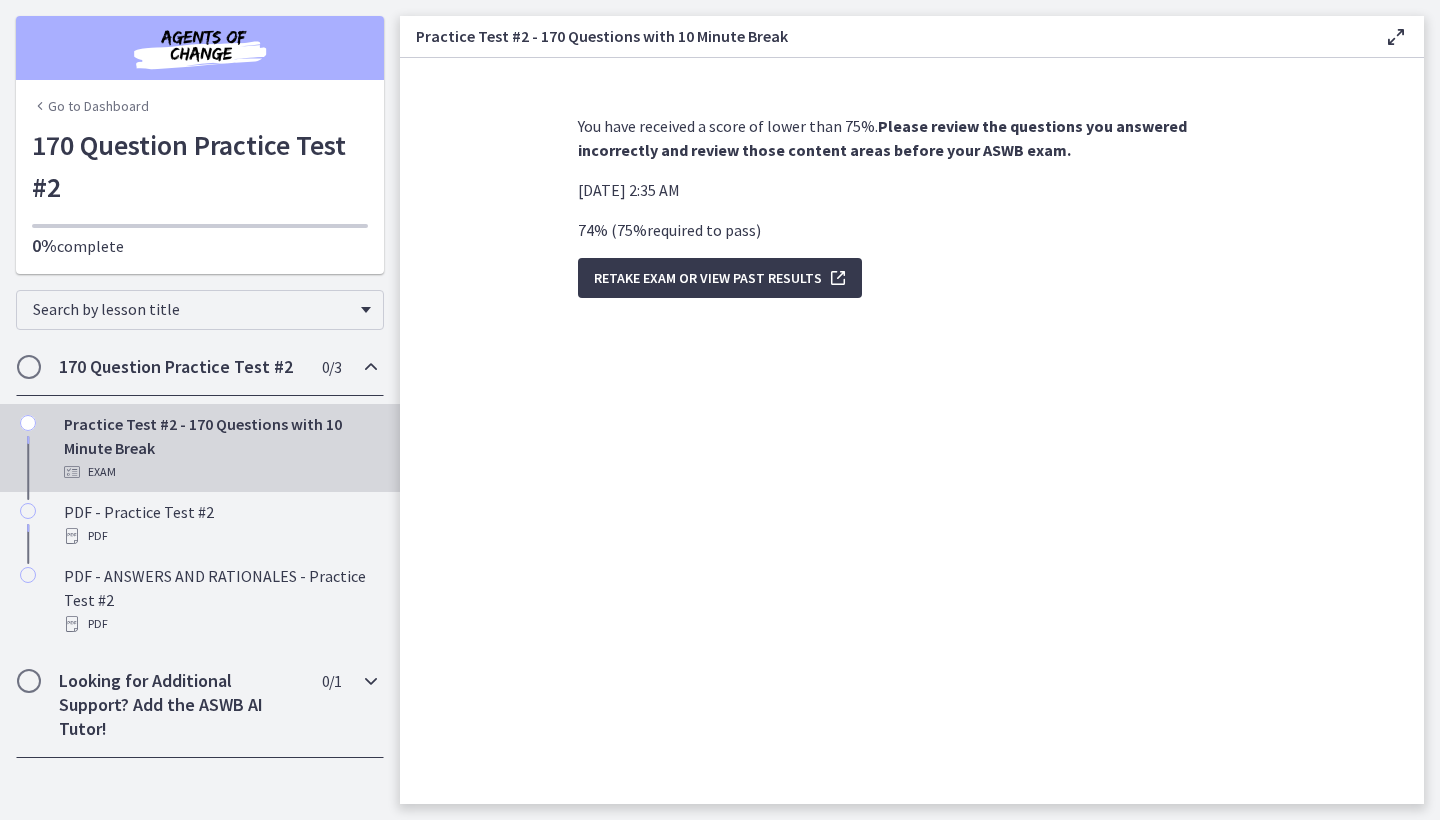 click at bounding box center (371, 681) 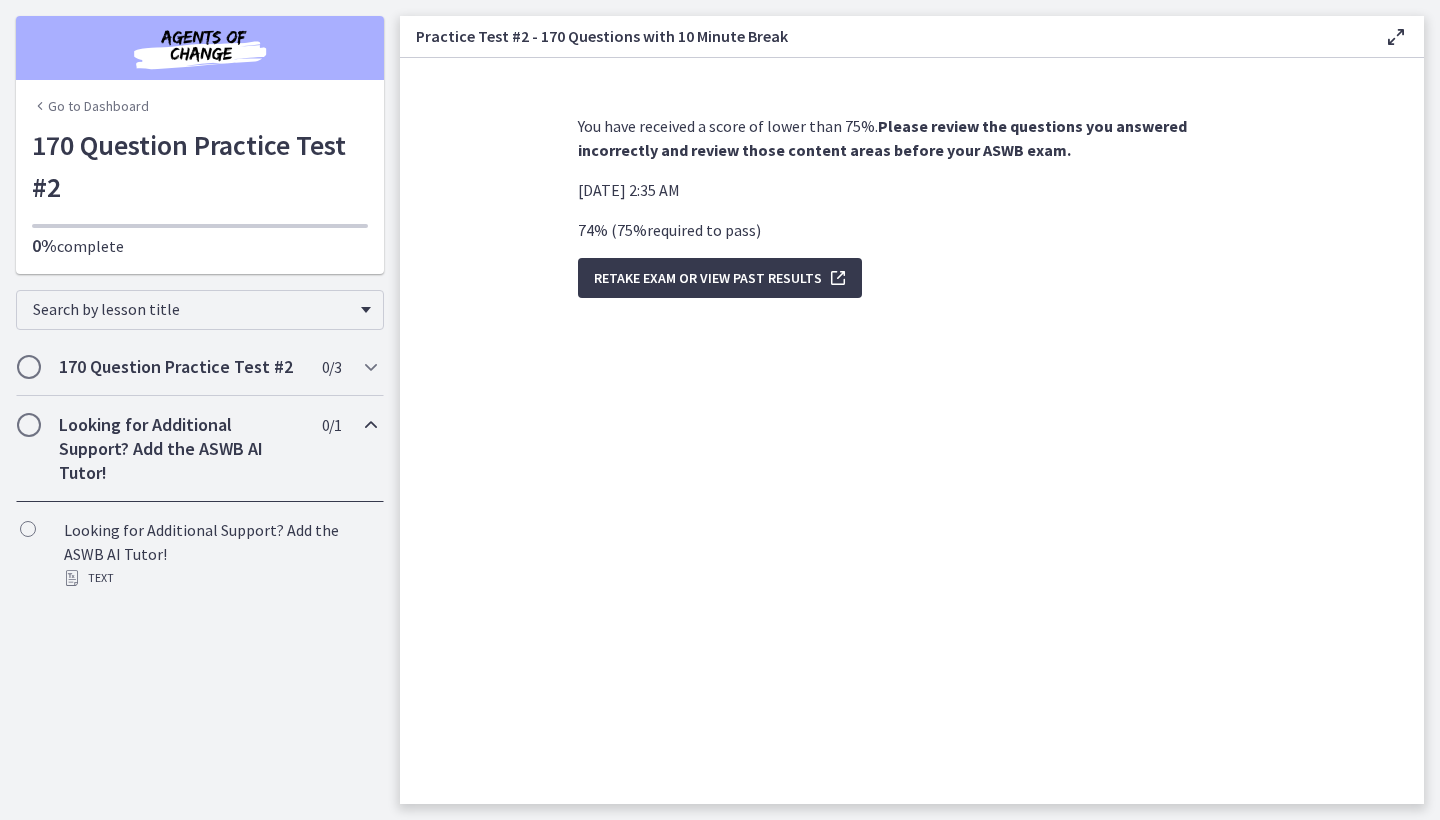 click at bounding box center [371, 425] 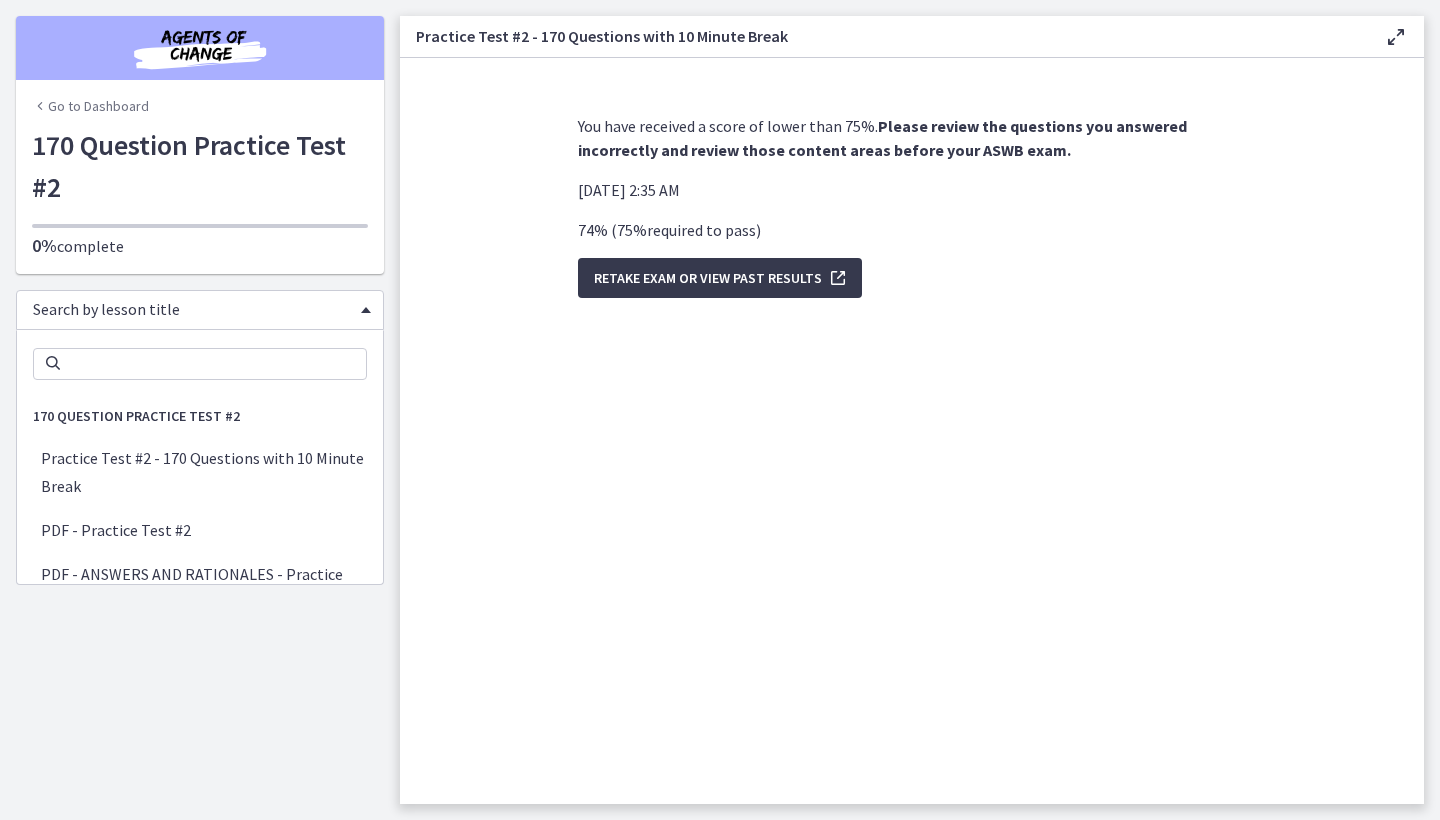 click on "Search by lesson title" at bounding box center [200, 310] 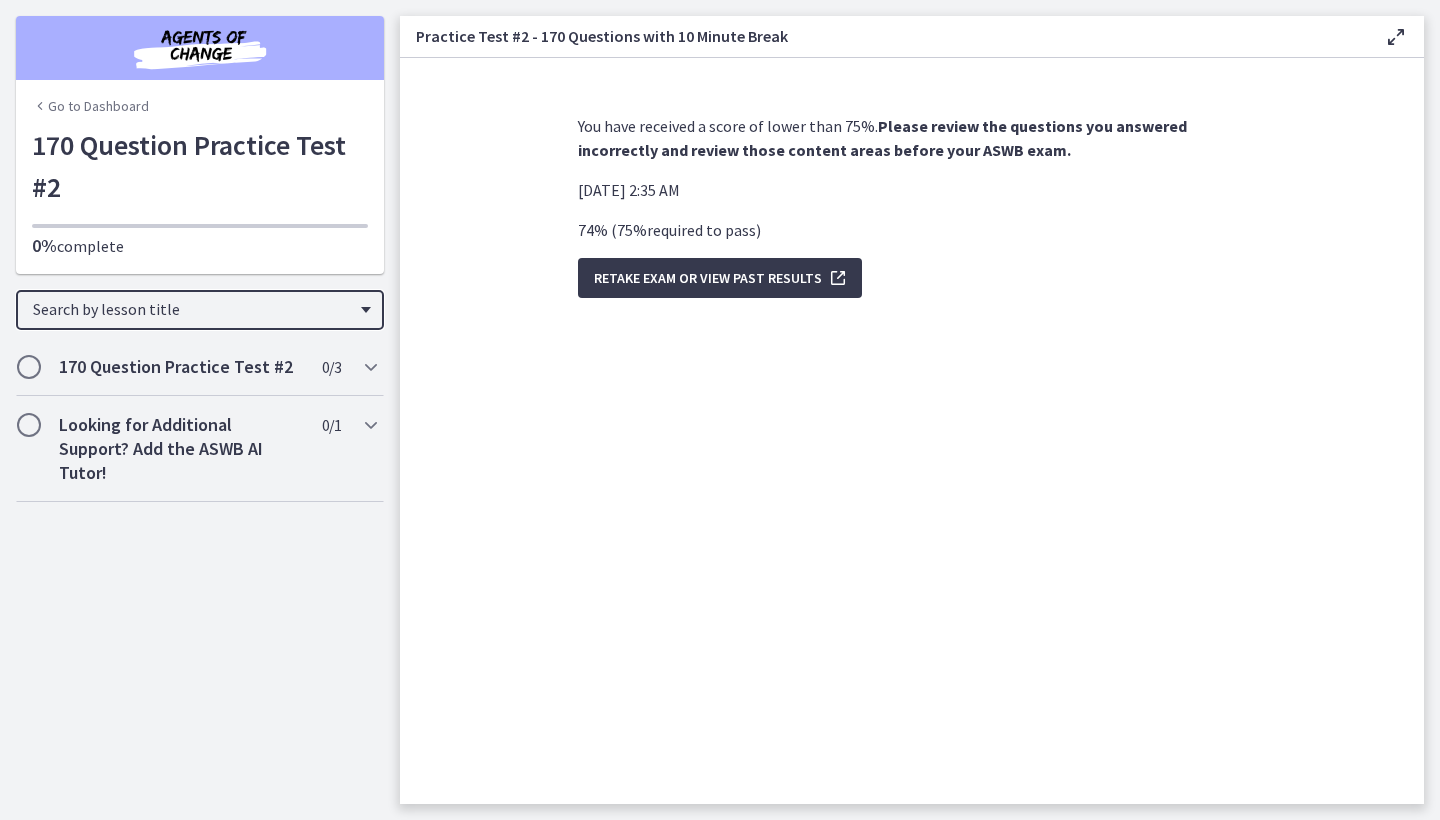 click at bounding box center (200, 226) 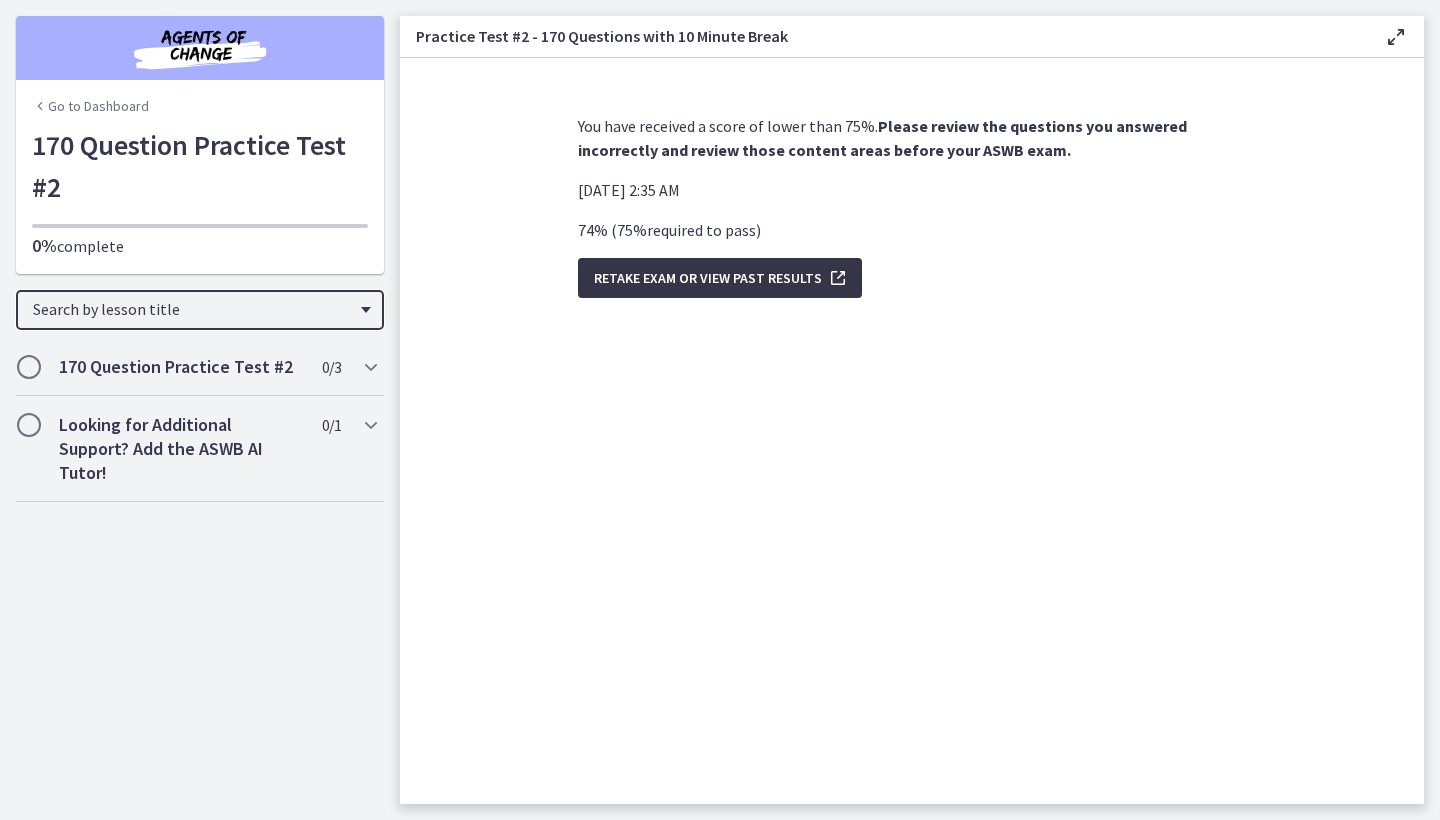 click on "Retake Exam OR View Past Results" at bounding box center (708, 278) 